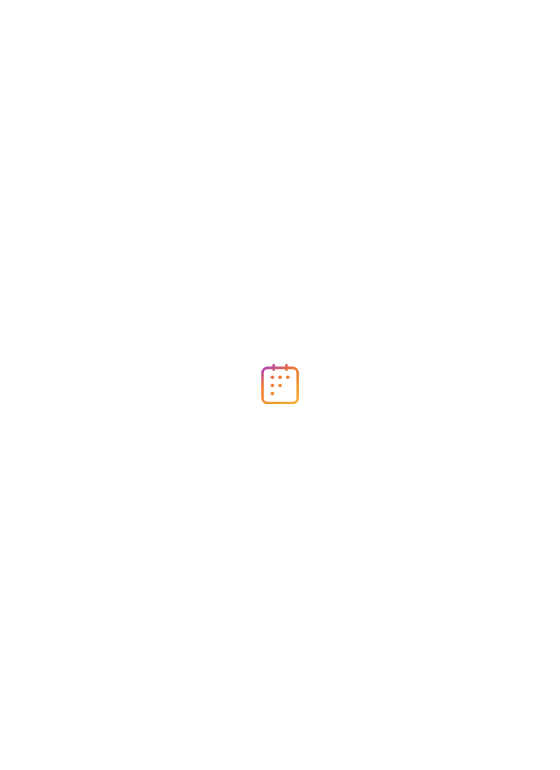 scroll, scrollTop: 0, scrollLeft: 0, axis: both 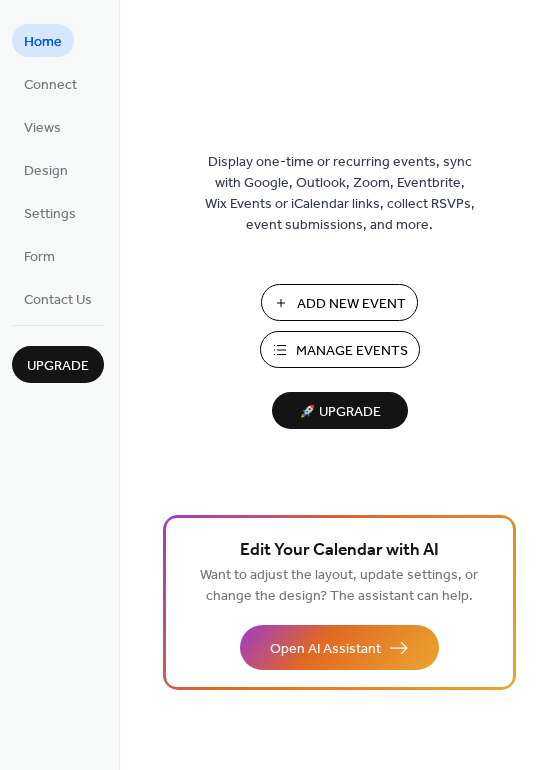 click on "Manage Events" at bounding box center (352, 351) 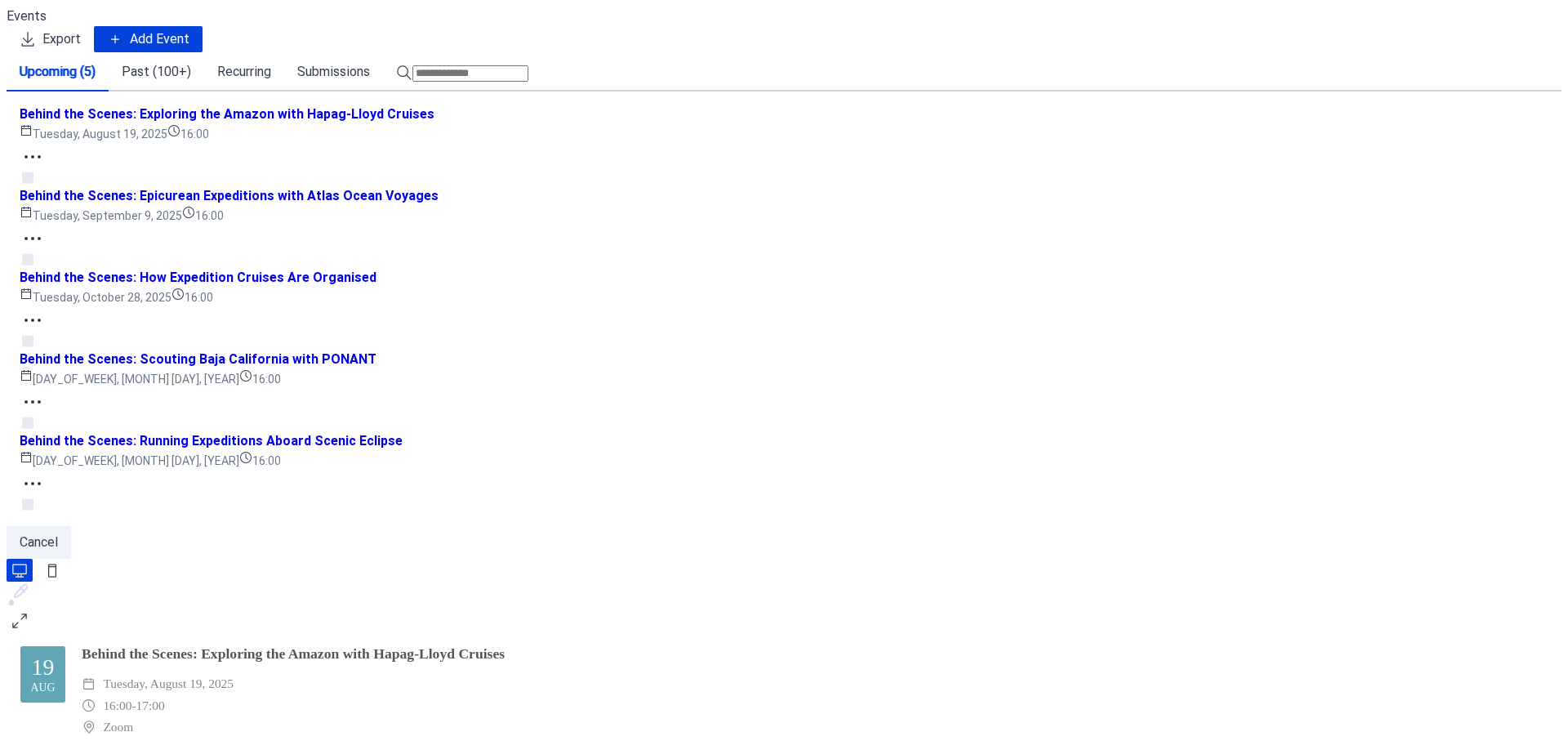 scroll, scrollTop: 0, scrollLeft: 0, axis: both 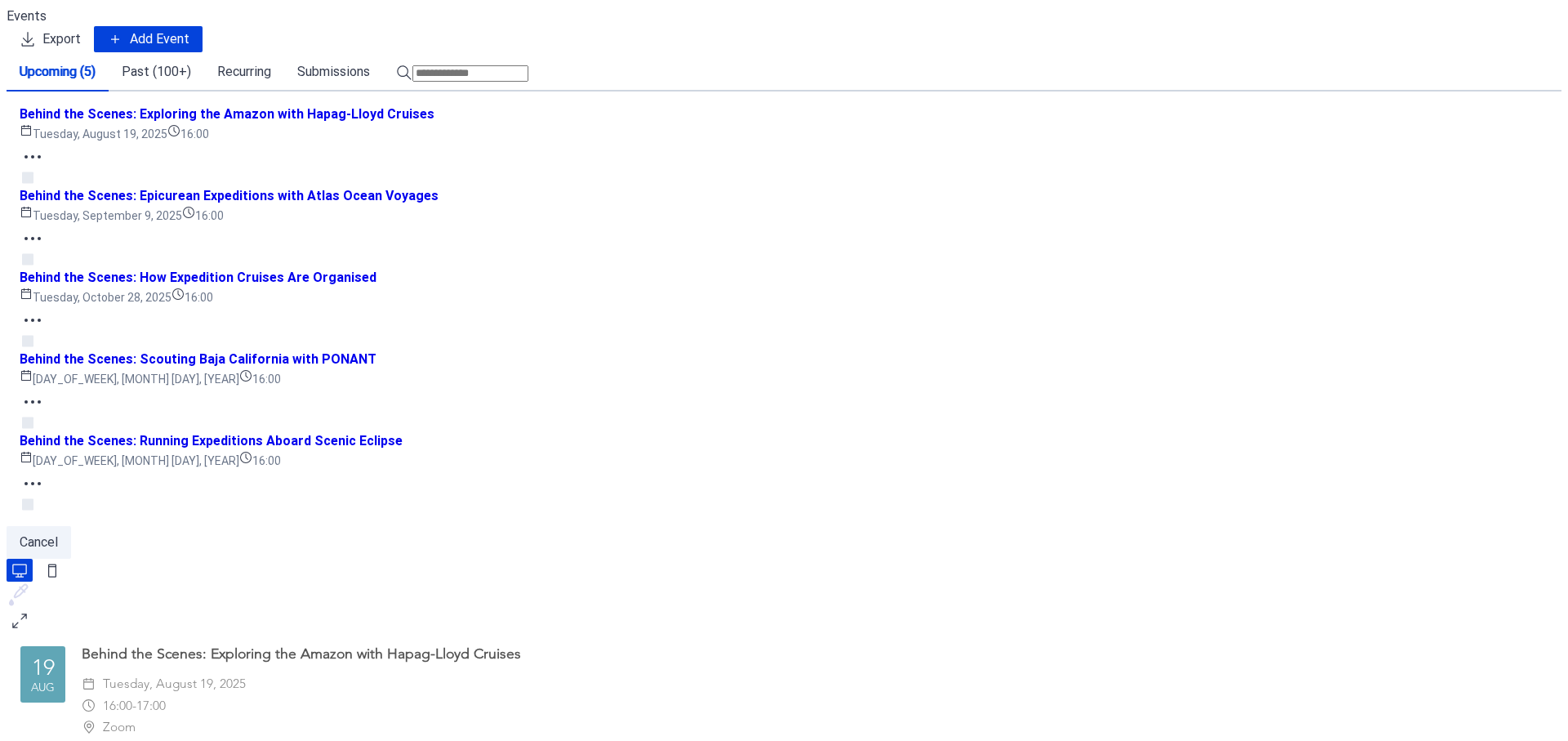 click on "Add Event" at bounding box center (159, 39) 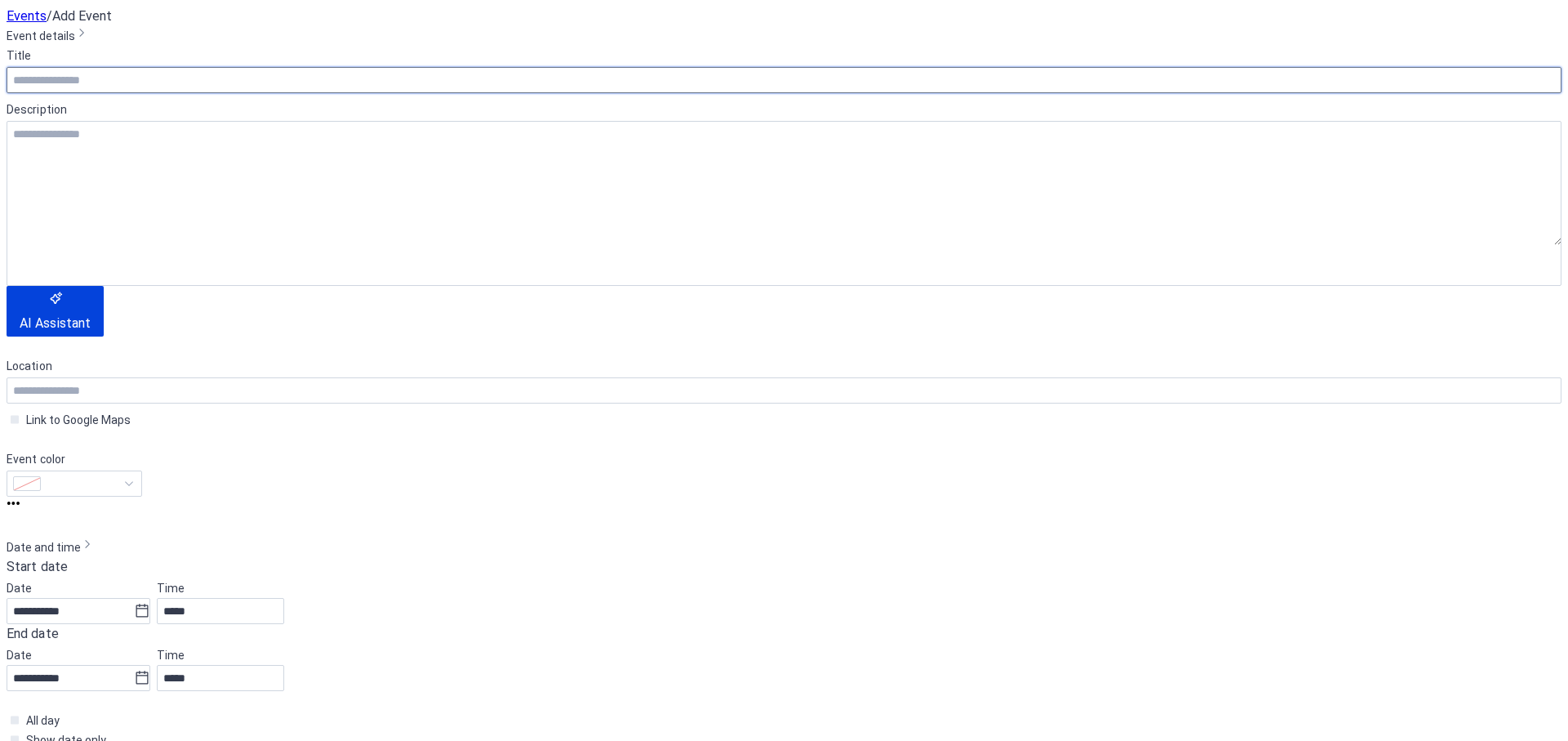 click at bounding box center [784, 80] 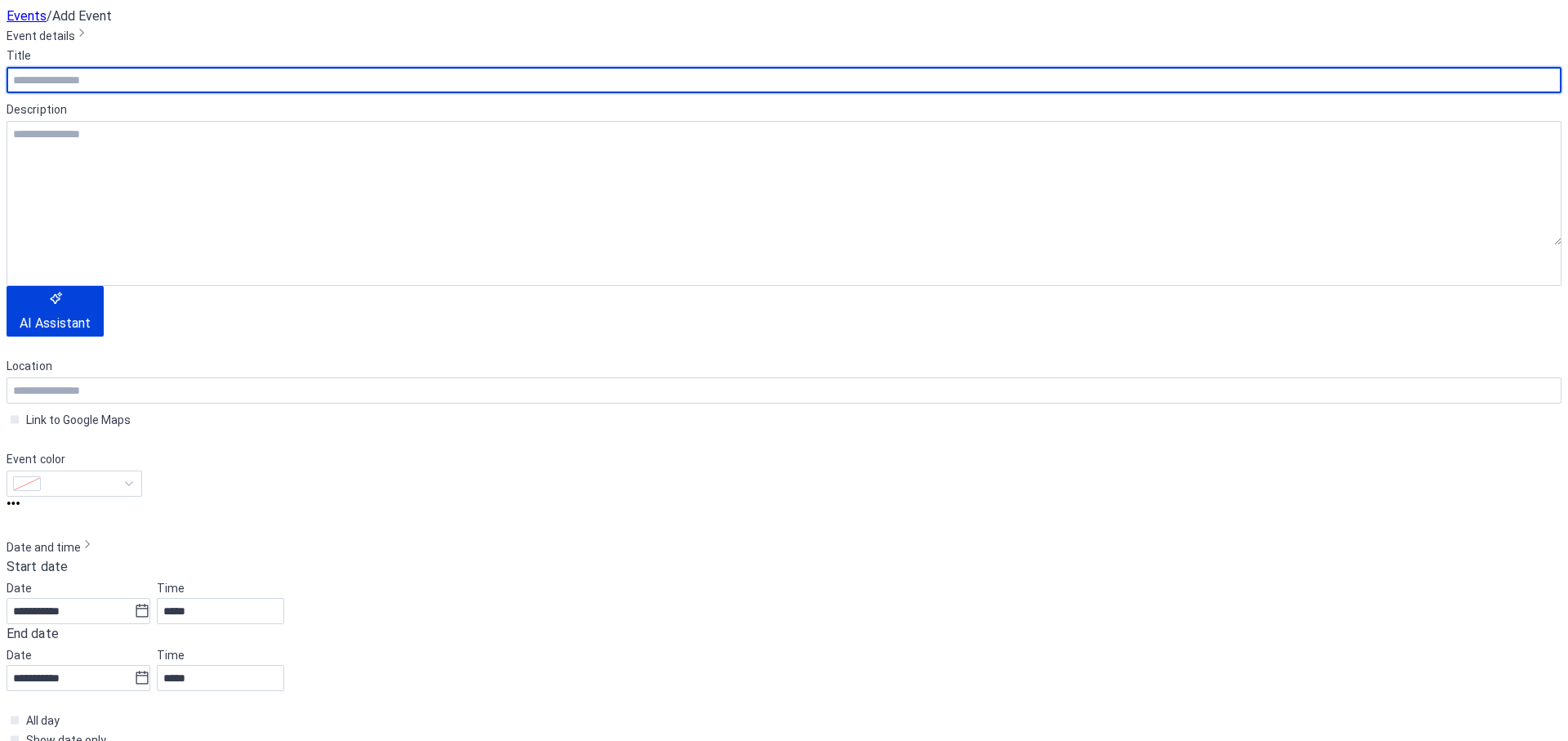 paste on "**********" 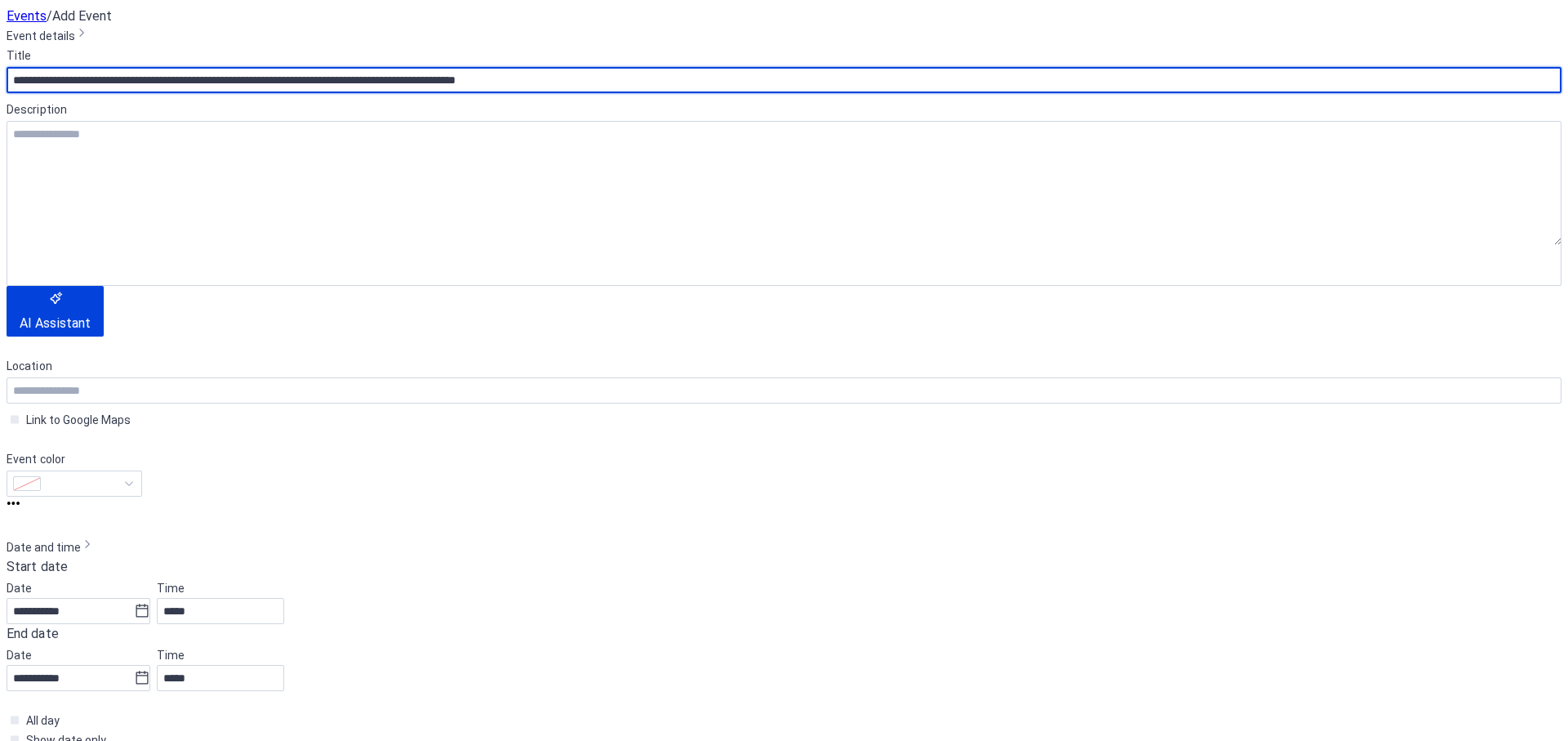 scroll, scrollTop: 0, scrollLeft: 15, axis: horizontal 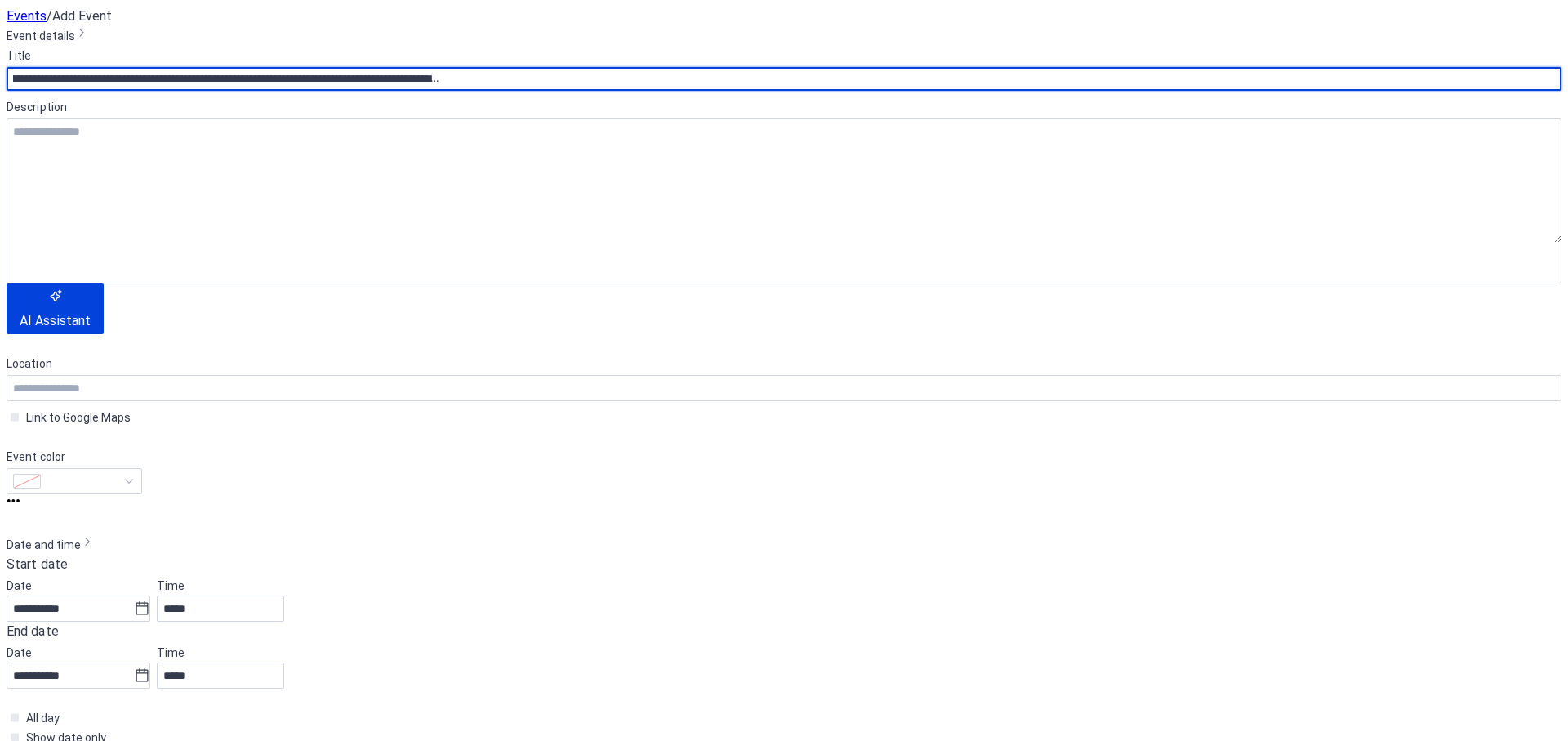click on "**********" at bounding box center (230, 78) 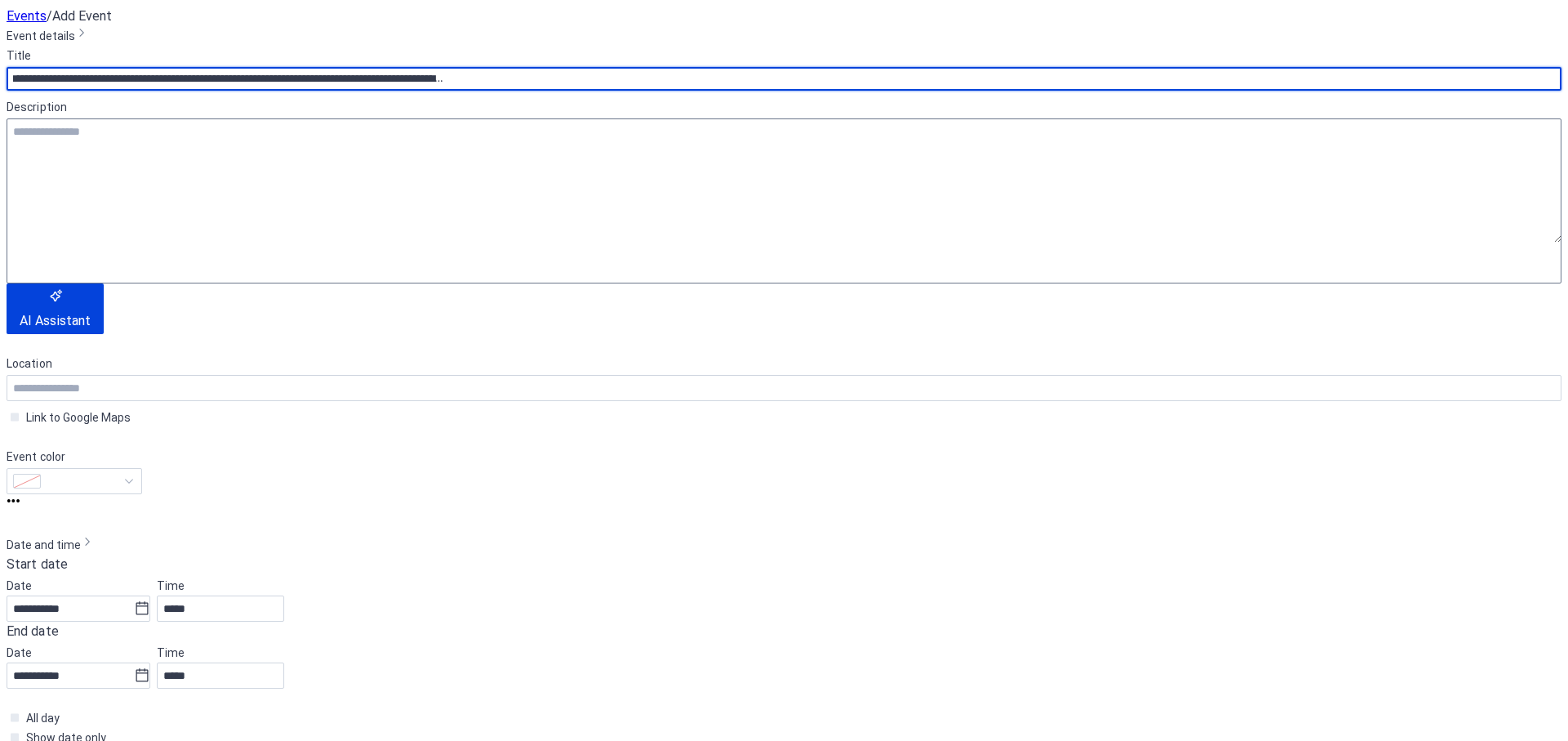 scroll, scrollTop: 0, scrollLeft: 10, axis: horizontal 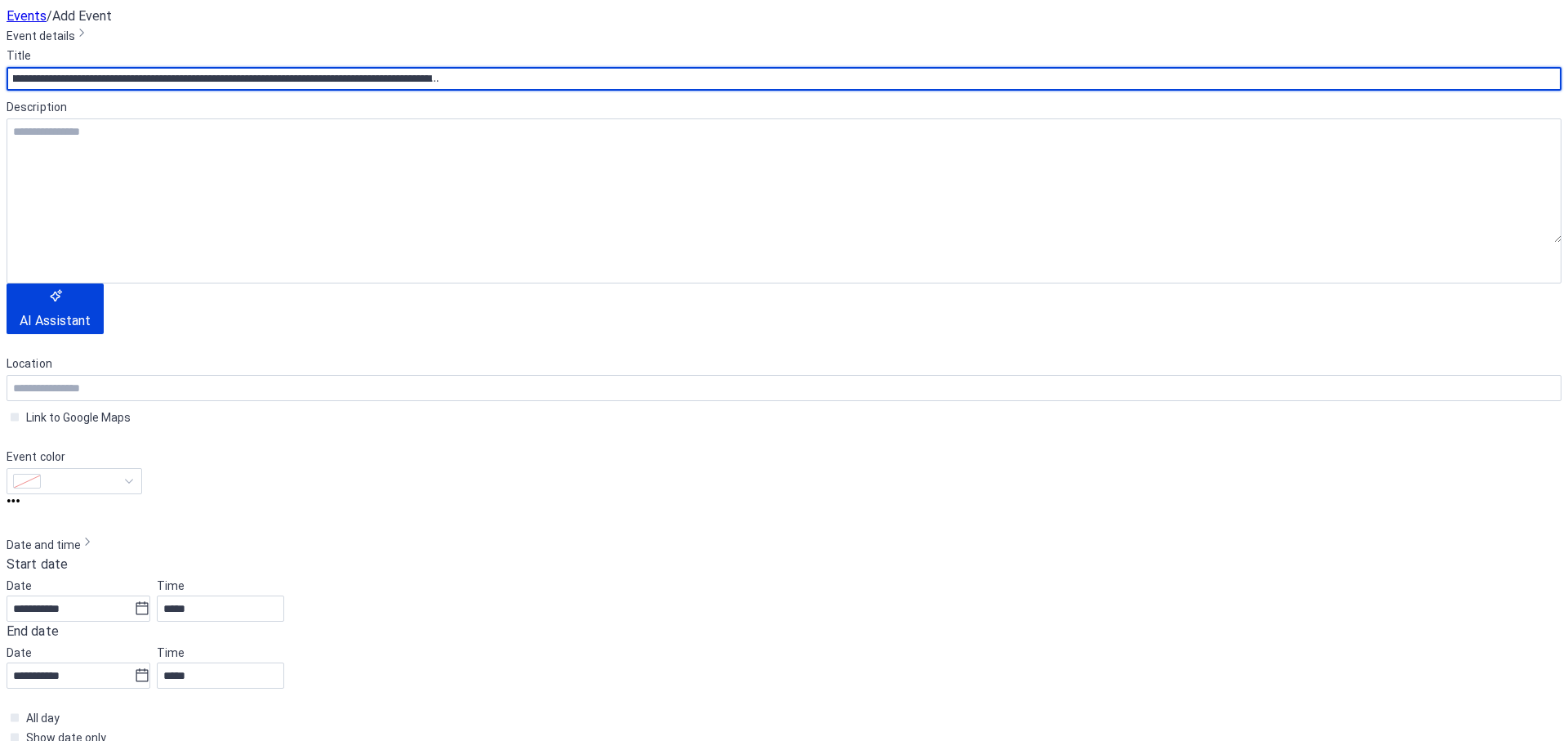 click on "**********" at bounding box center [230, 78] 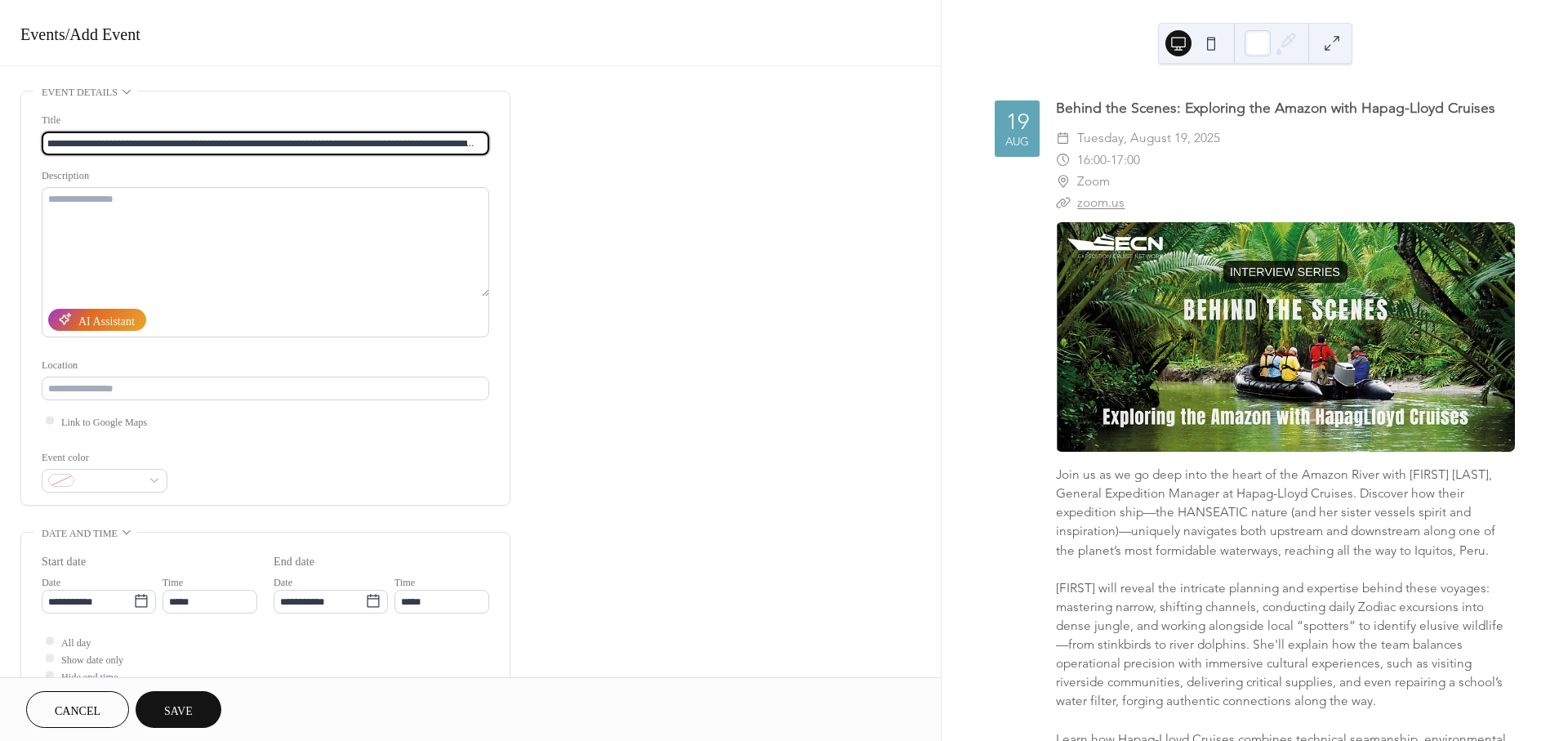 click on "**********" at bounding box center (265, 143) 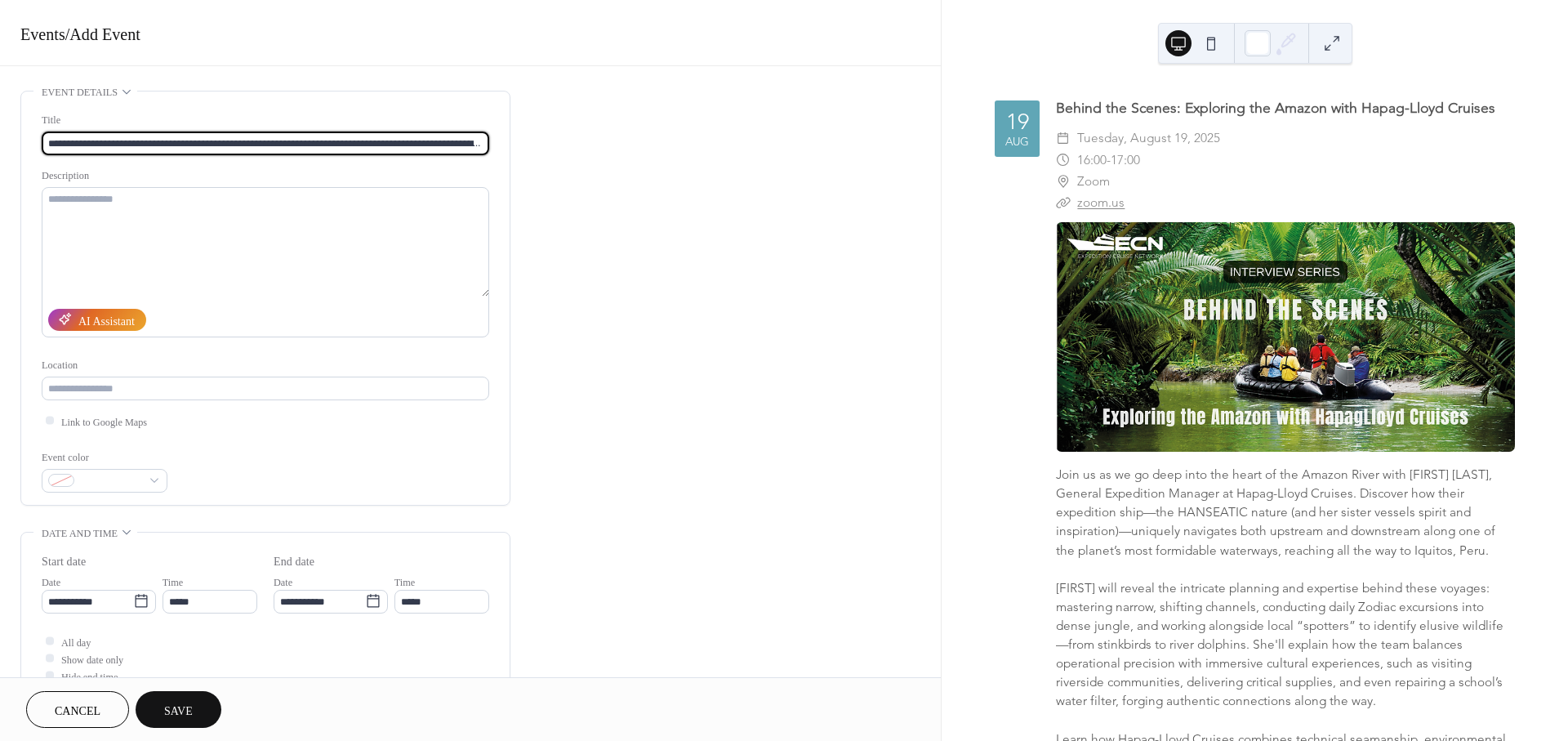 drag, startPoint x: 423, startPoint y: 137, endPoint x: 51, endPoint y: 148, distance: 372.1626 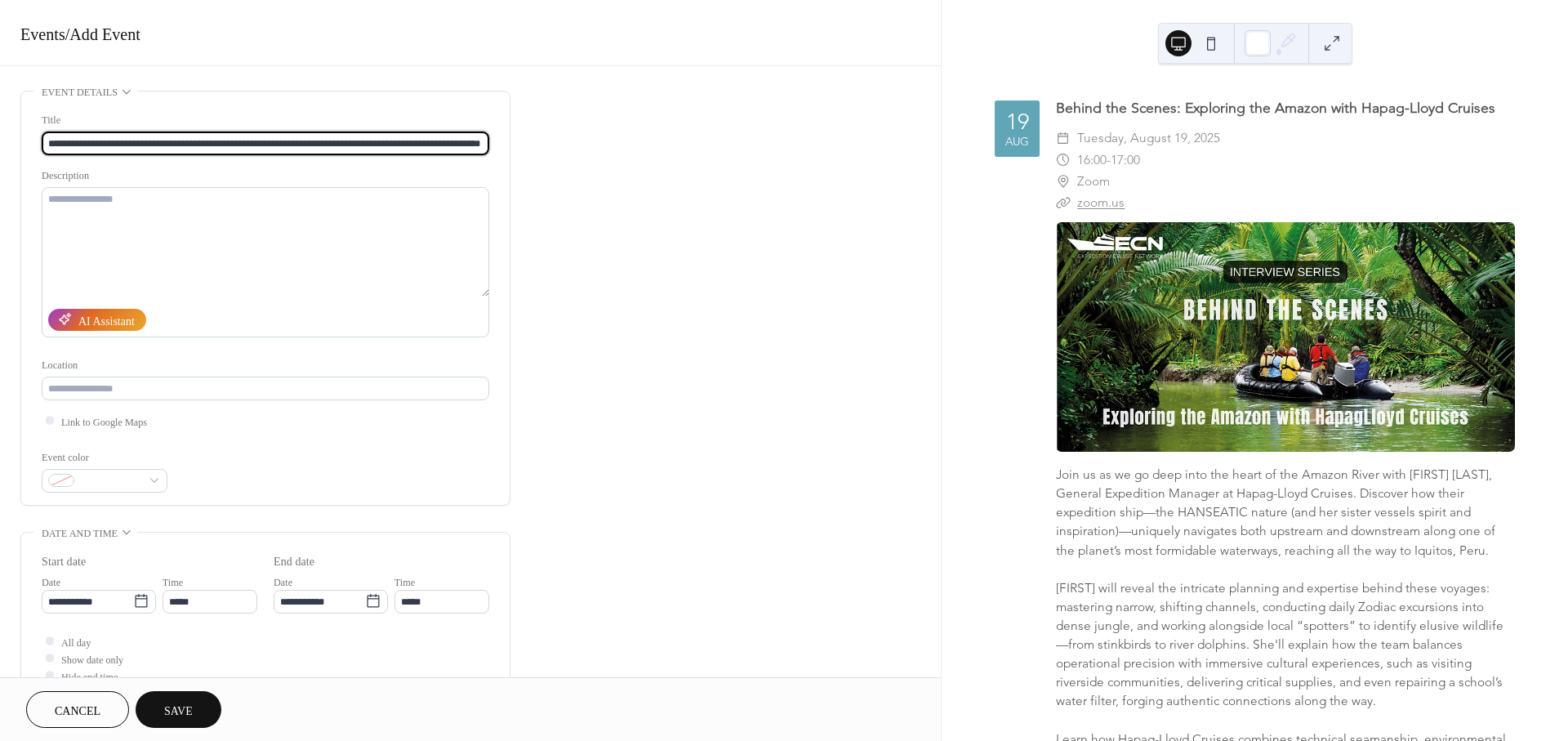 type on "**********" 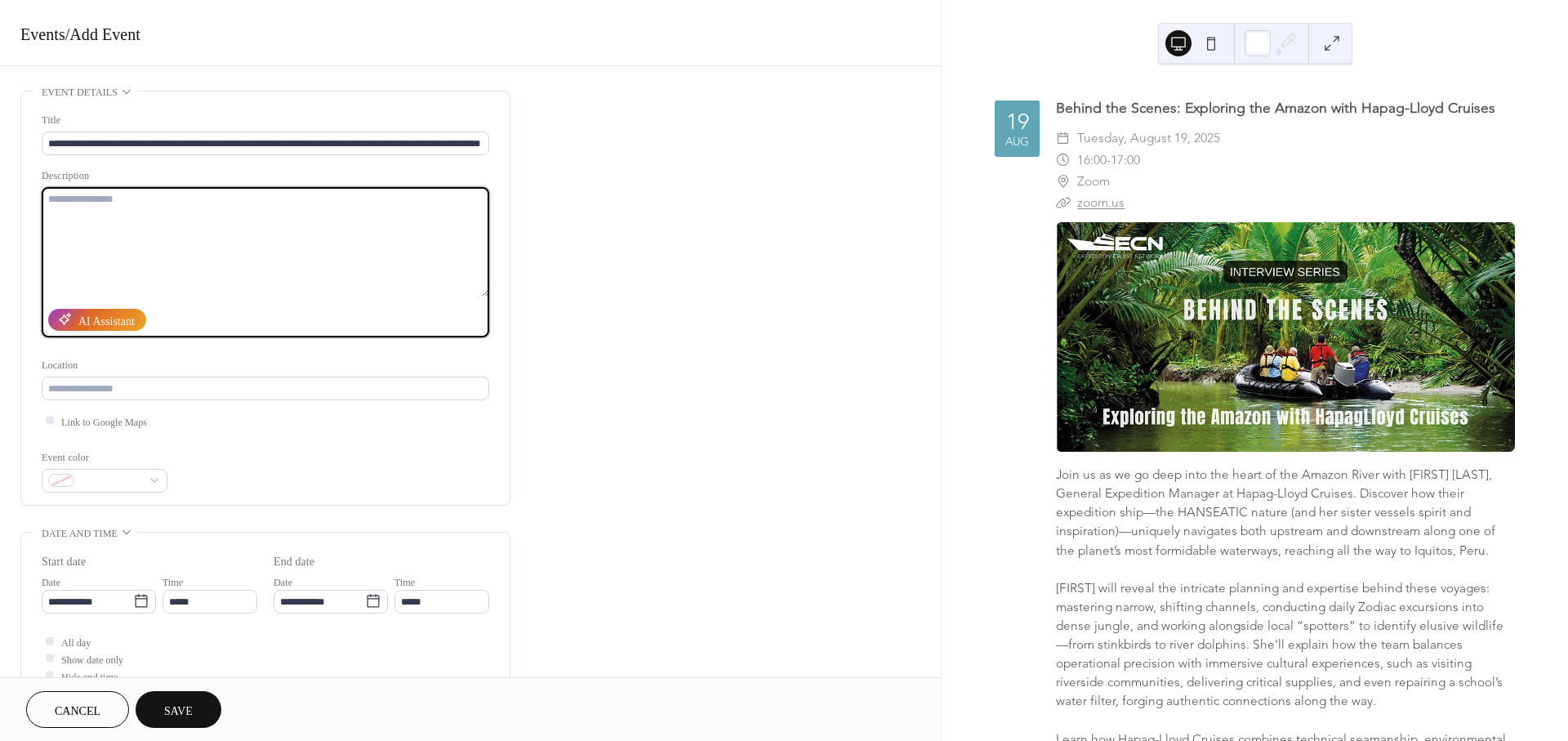 click at bounding box center (265, 242) 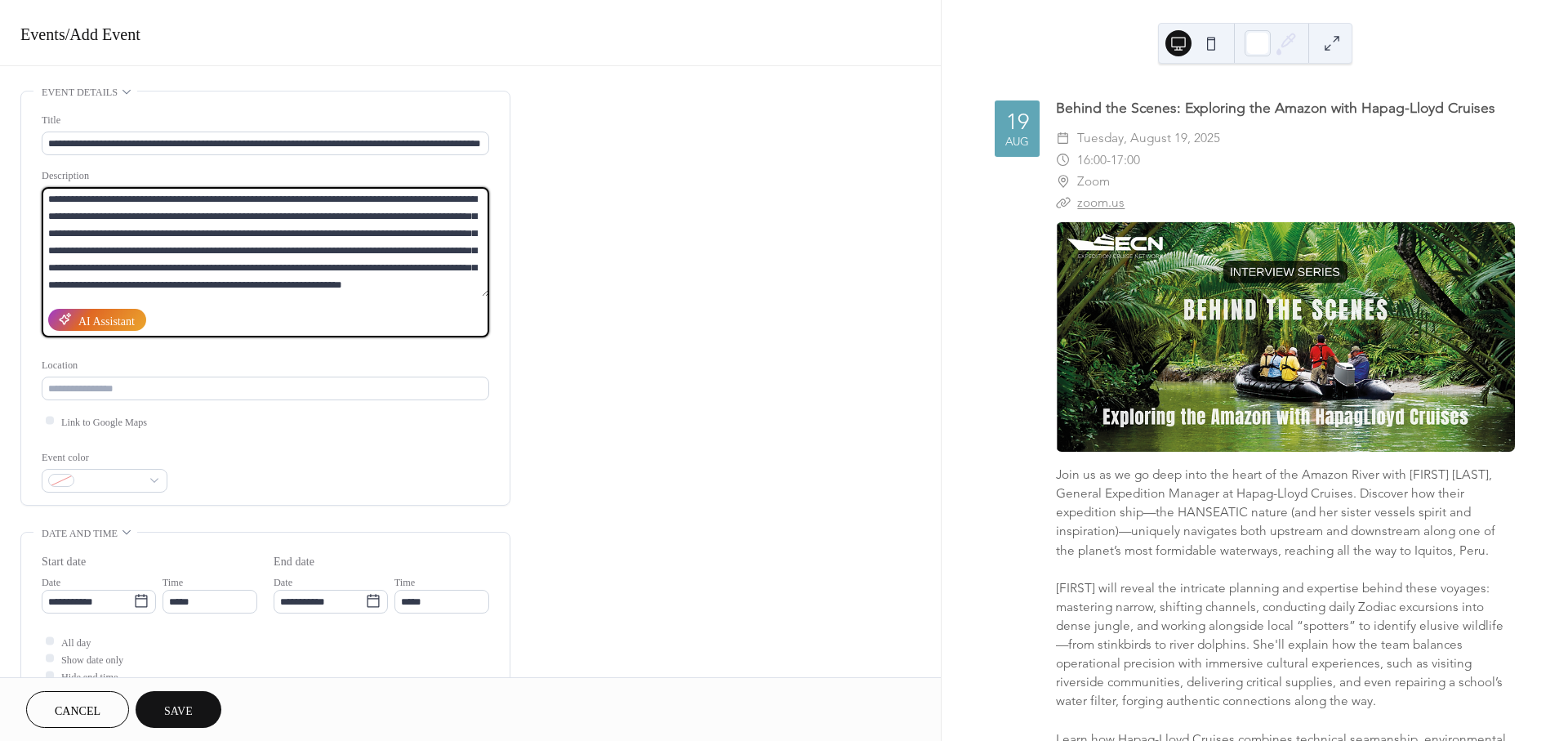 scroll, scrollTop: 0, scrollLeft: 0, axis: both 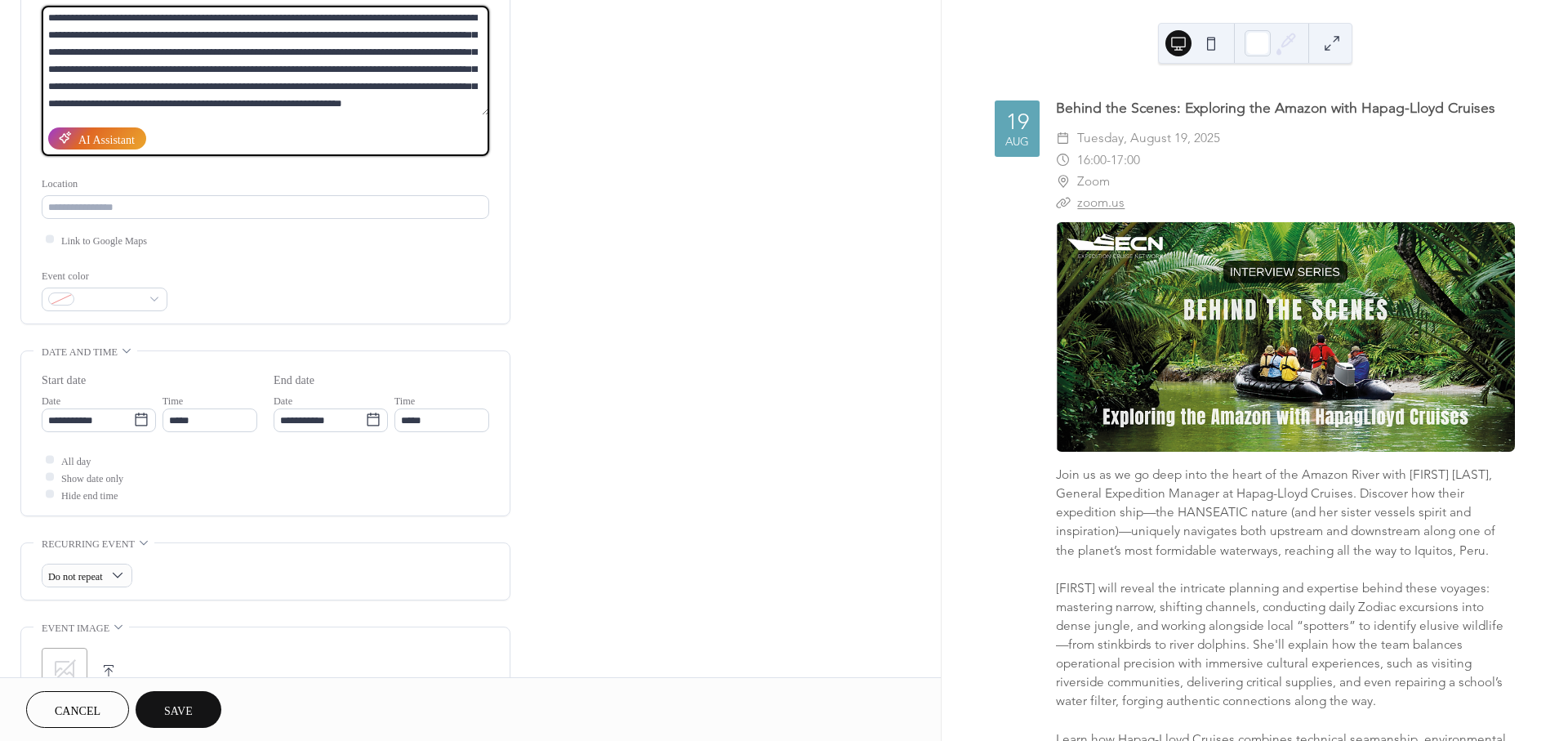 type on "**********" 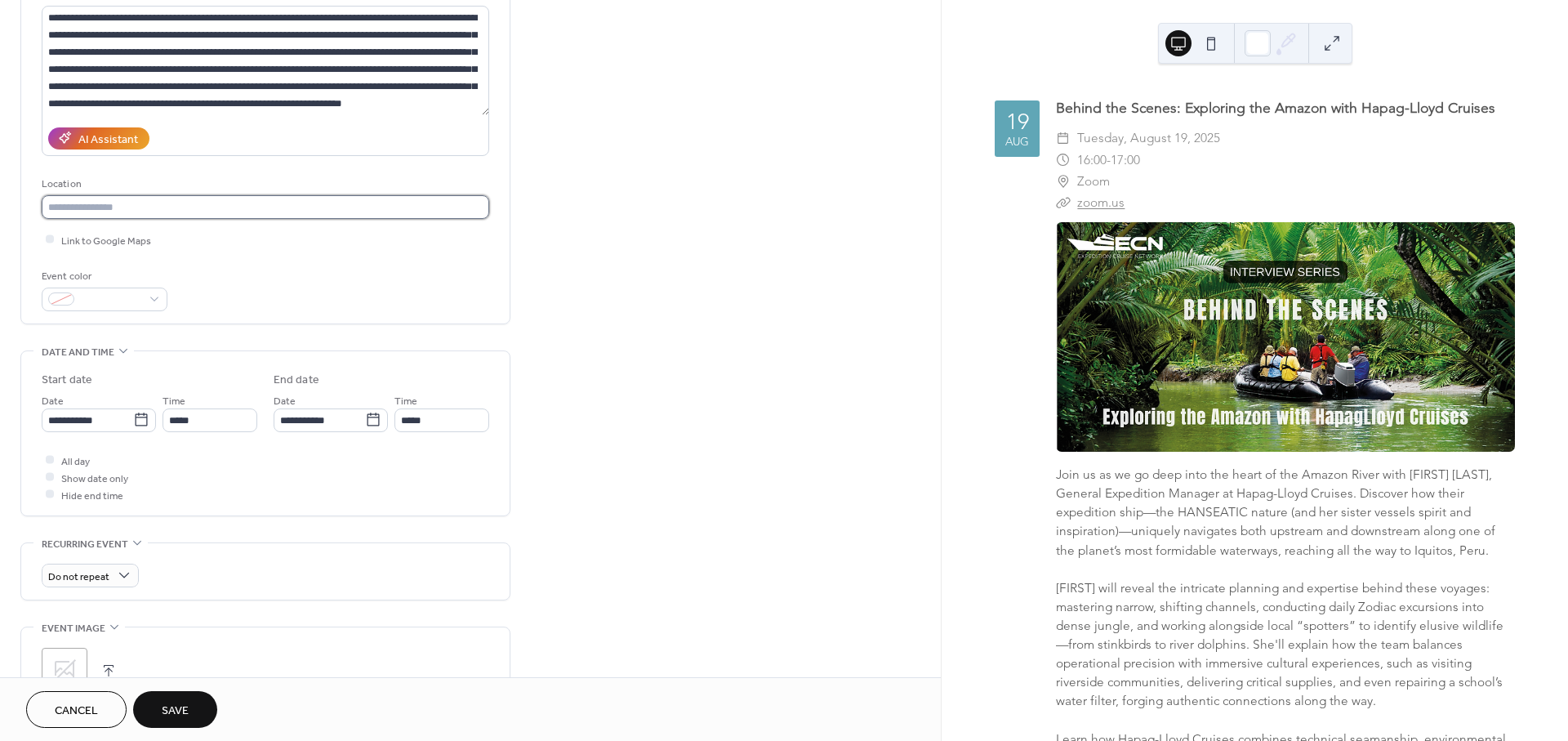 click at bounding box center [265, 207] 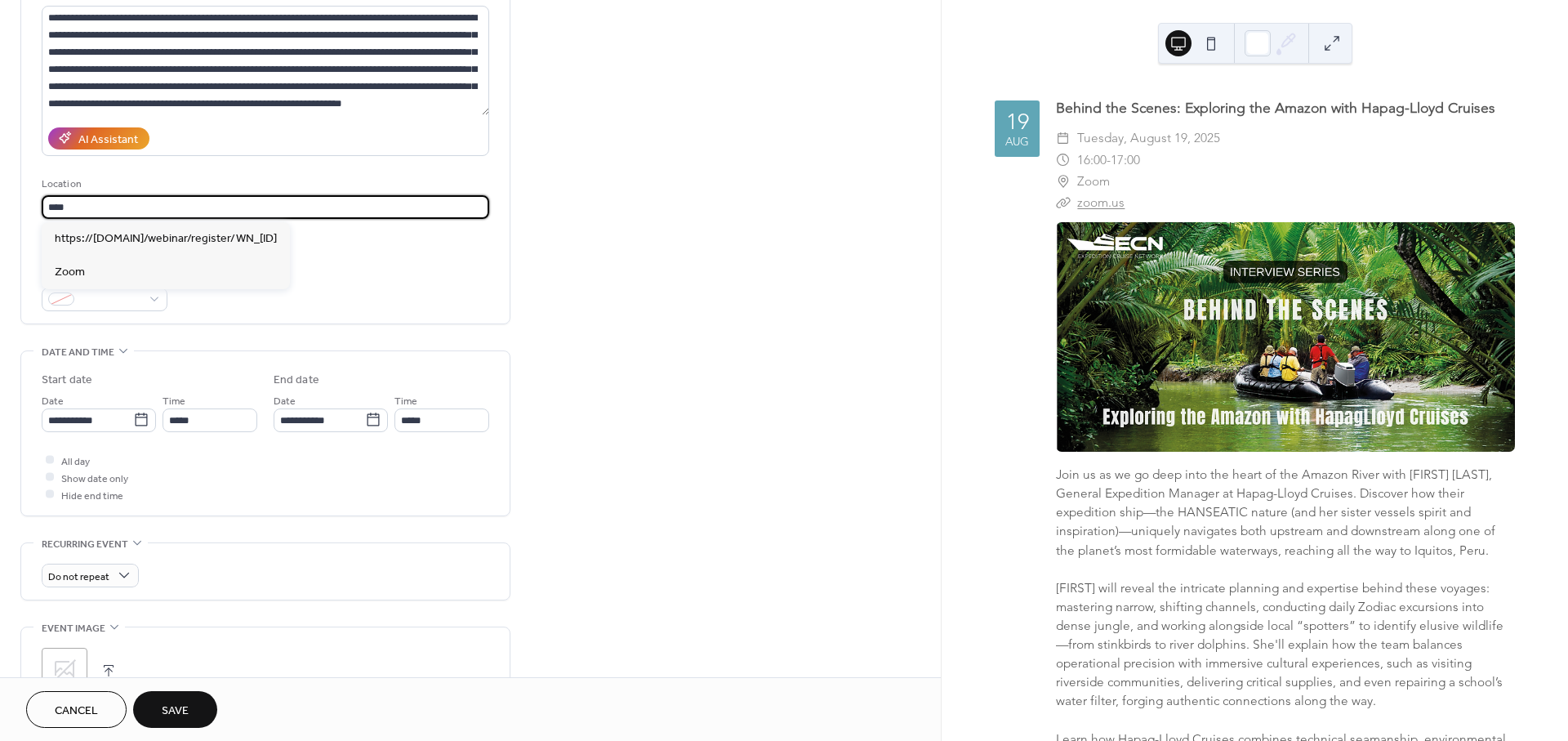 type on "****" 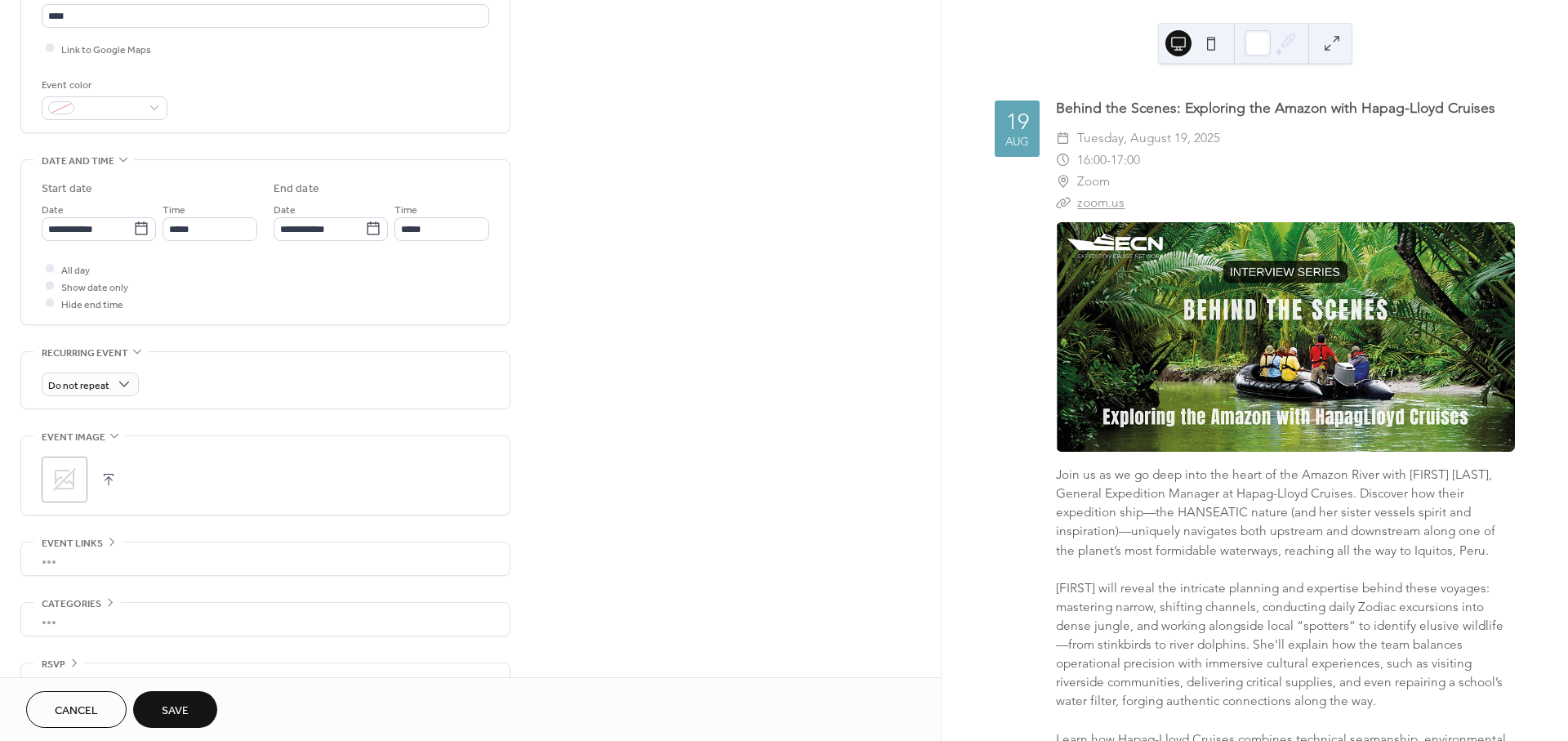 scroll, scrollTop: 408, scrollLeft: 0, axis: vertical 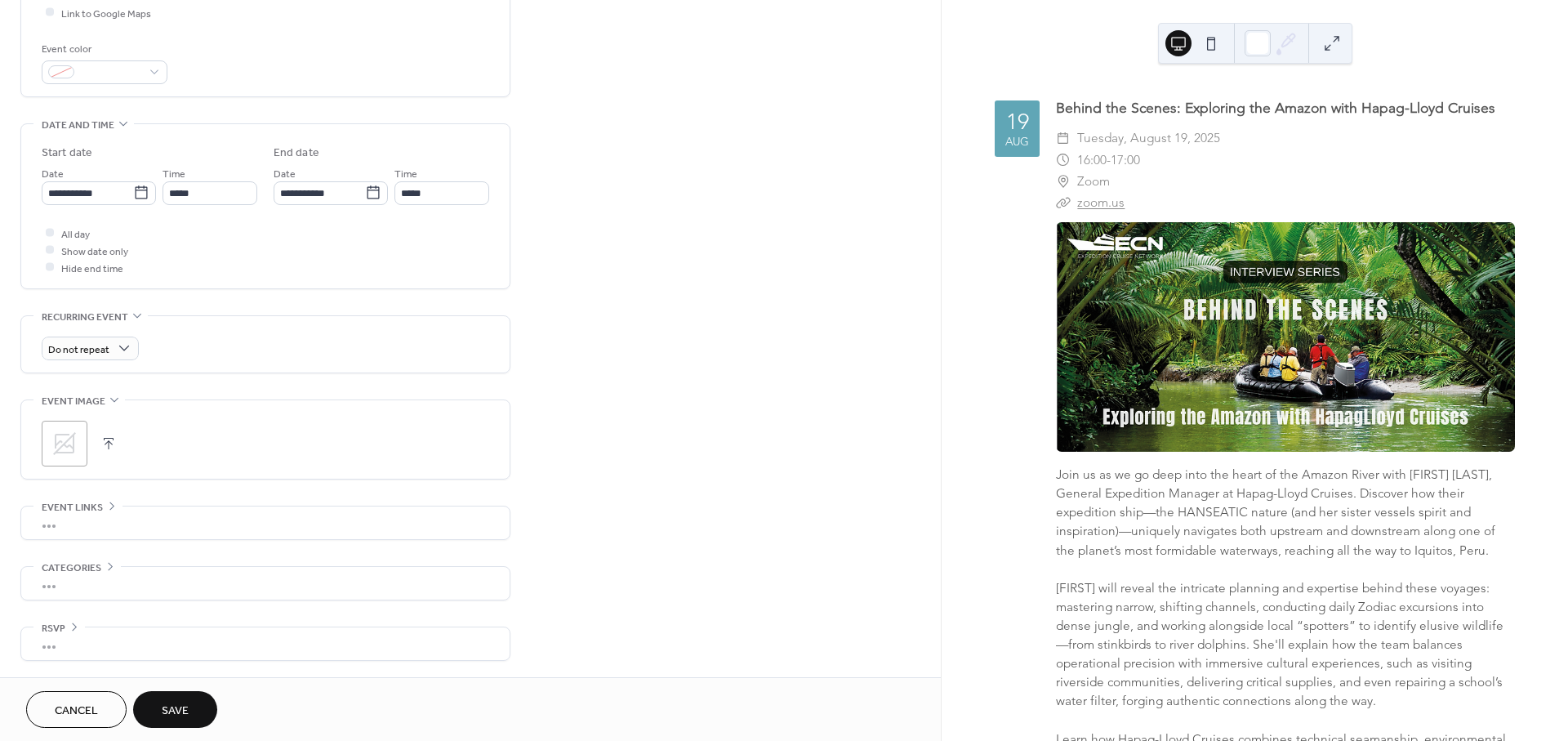 click on "•••" at bounding box center [265, 523] 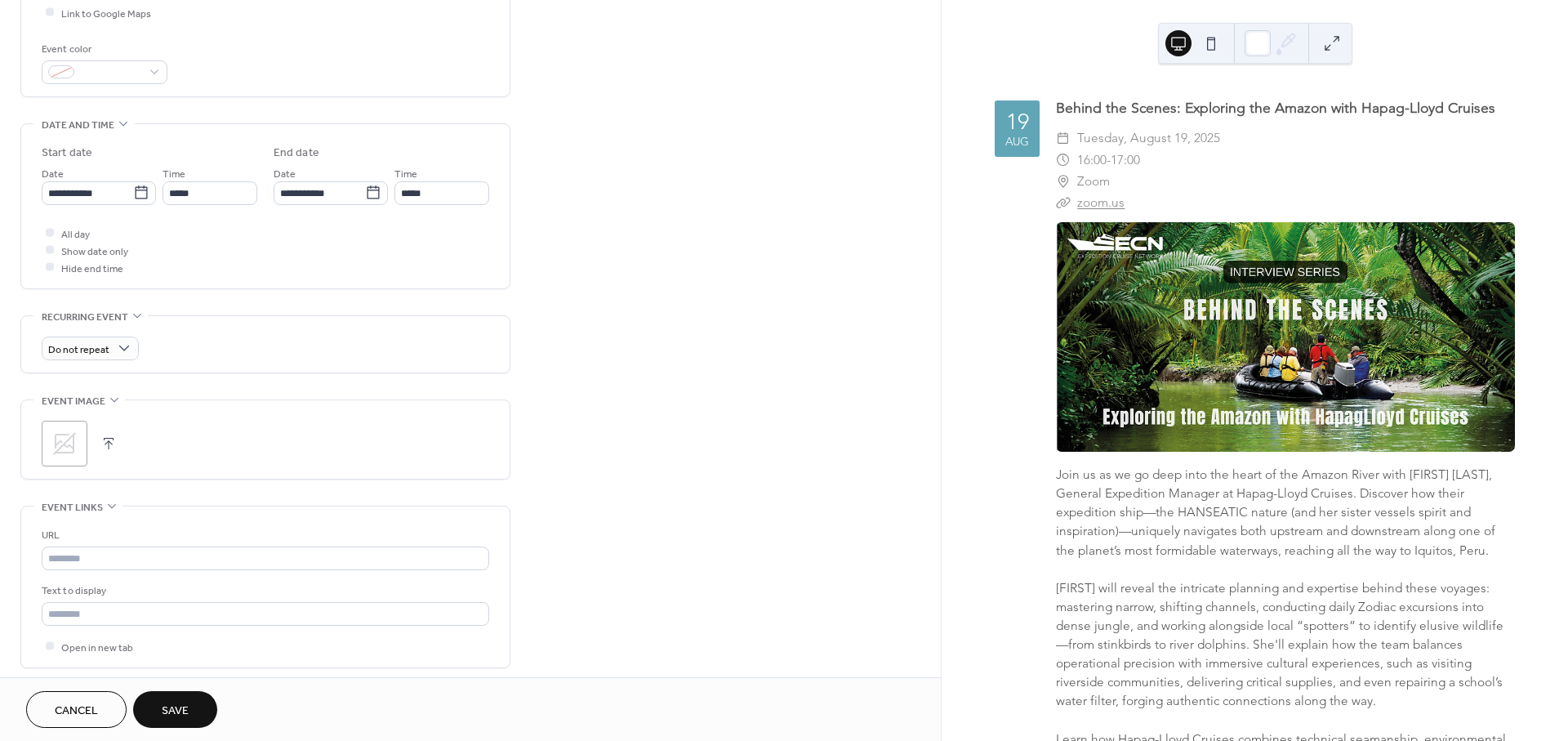 scroll, scrollTop: 408, scrollLeft: 0, axis: vertical 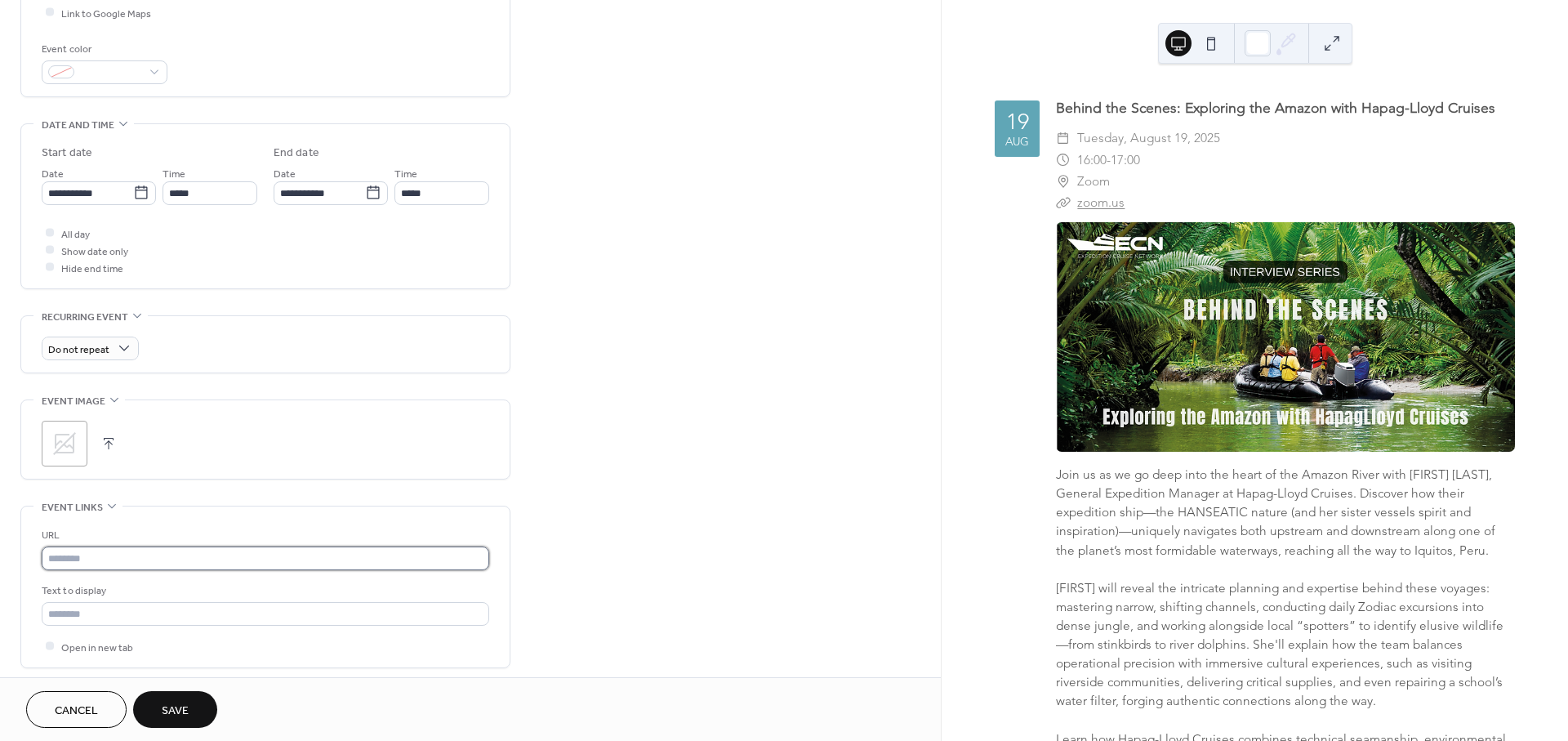 click at bounding box center (265, 558) 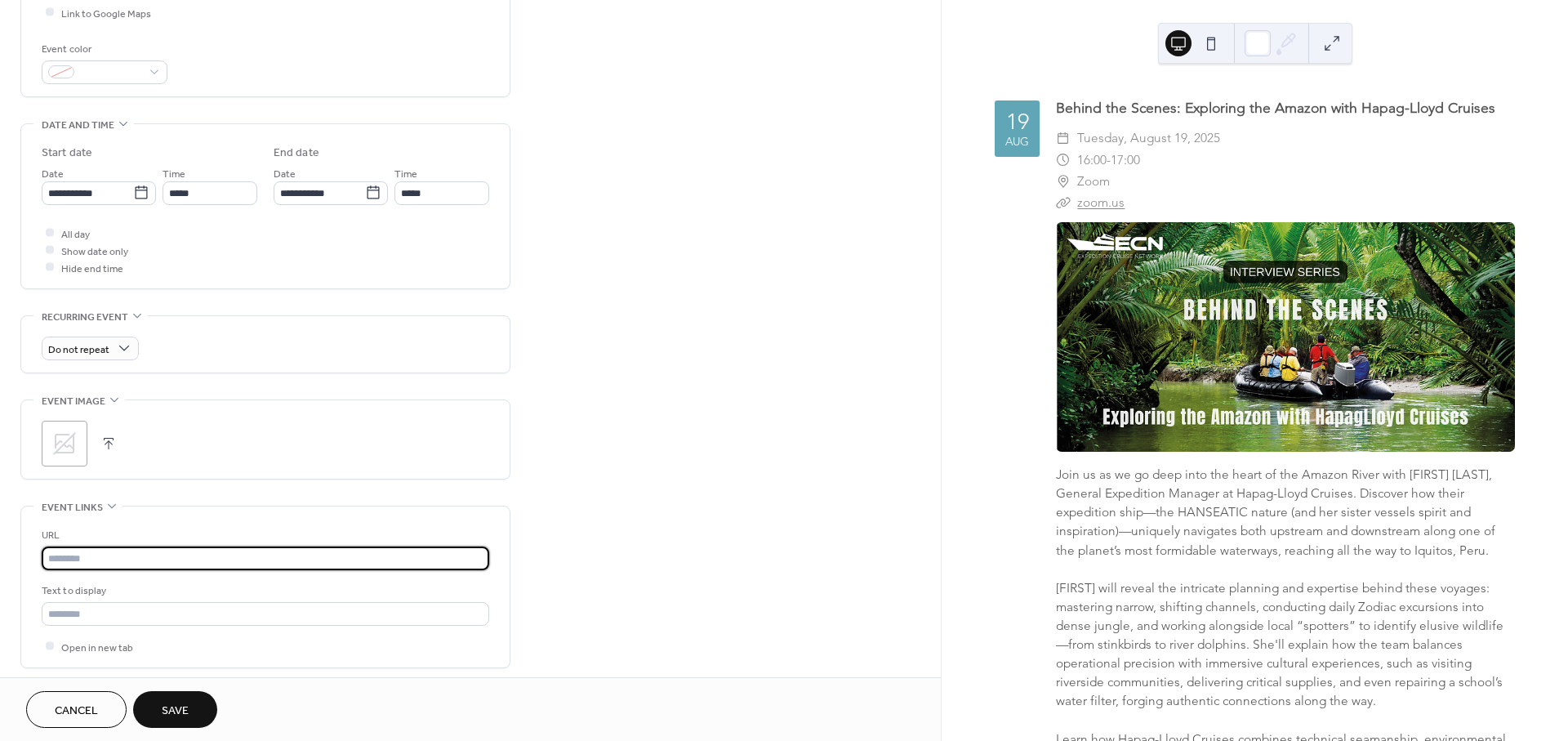 paste on "**********" 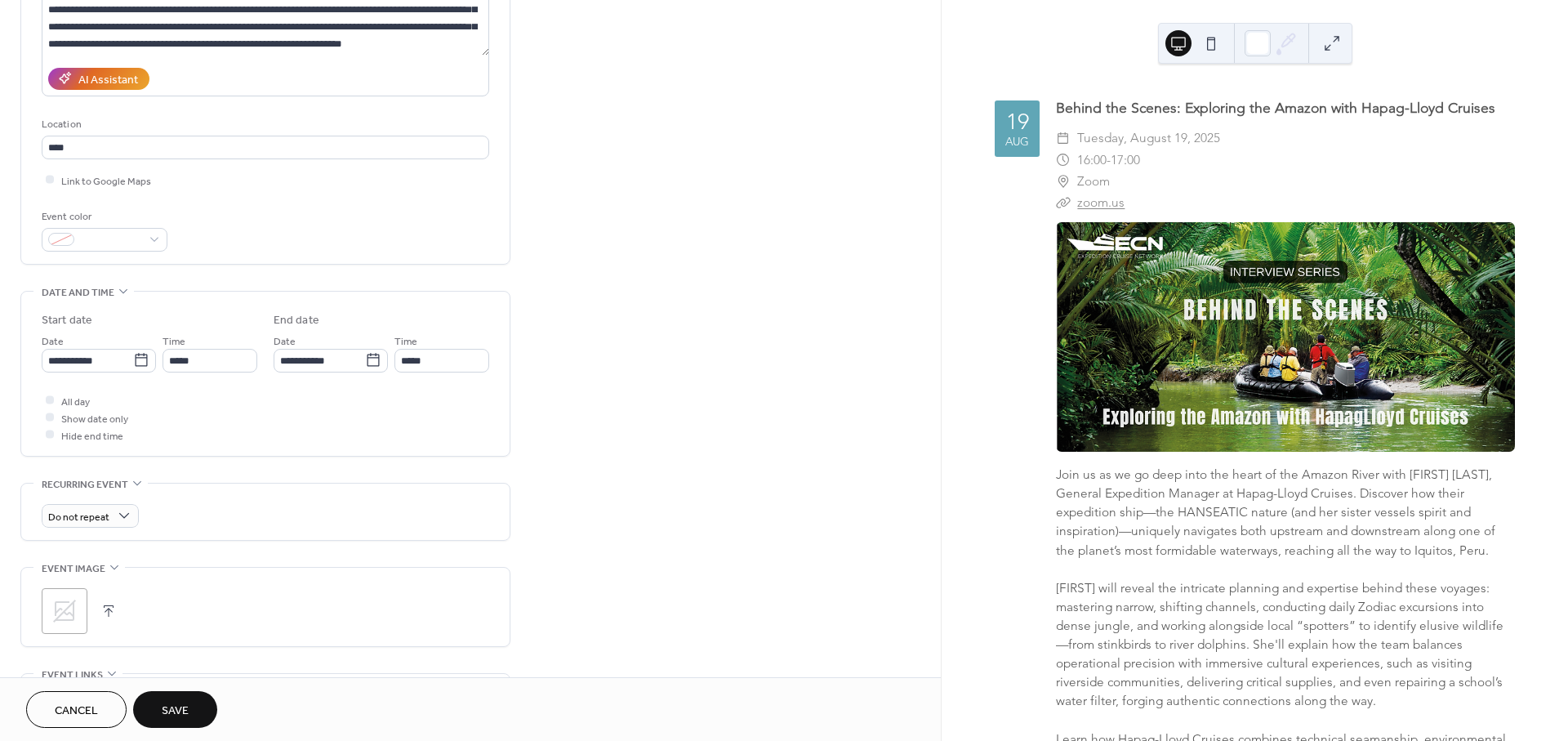 scroll, scrollTop: 226, scrollLeft: 0, axis: vertical 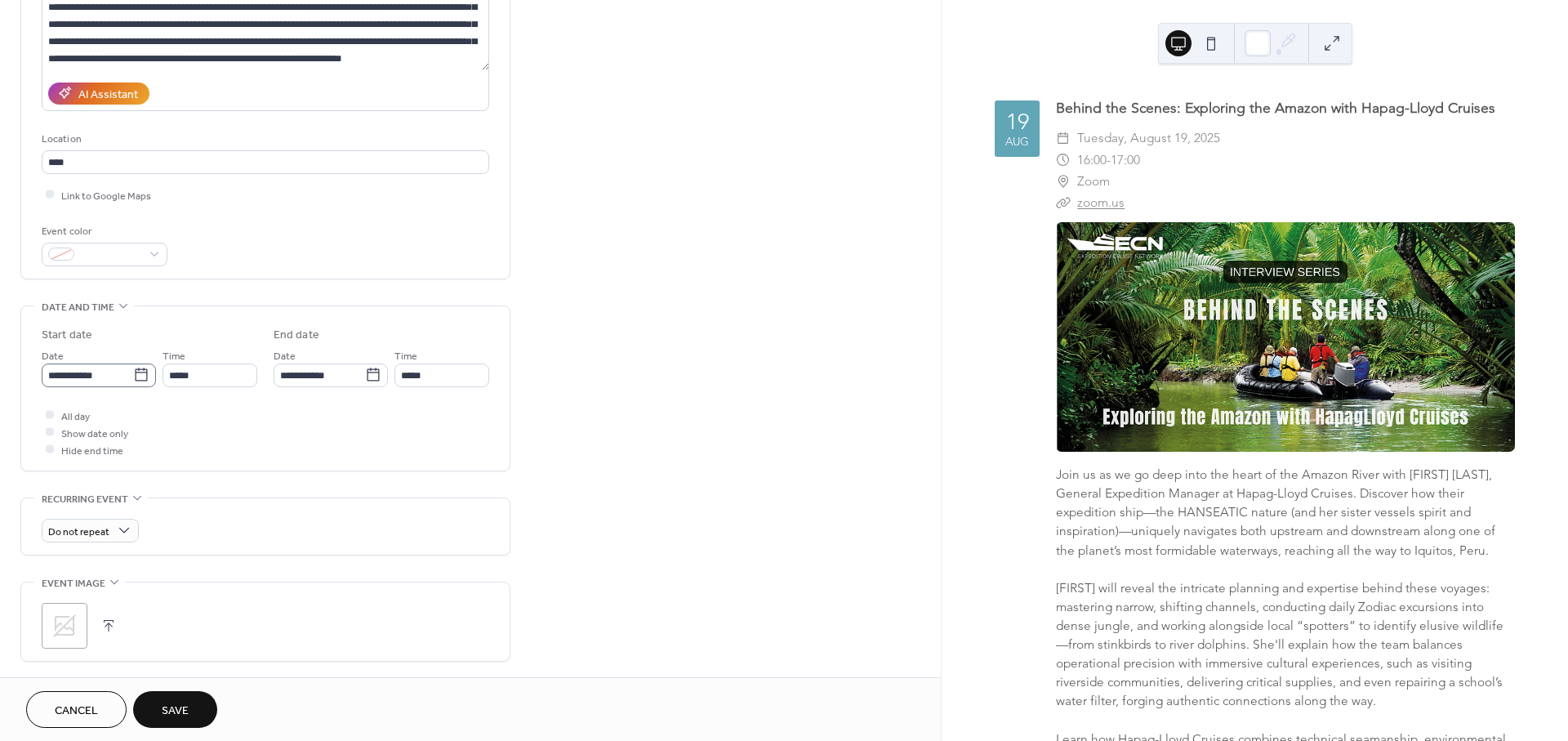 type on "**********" 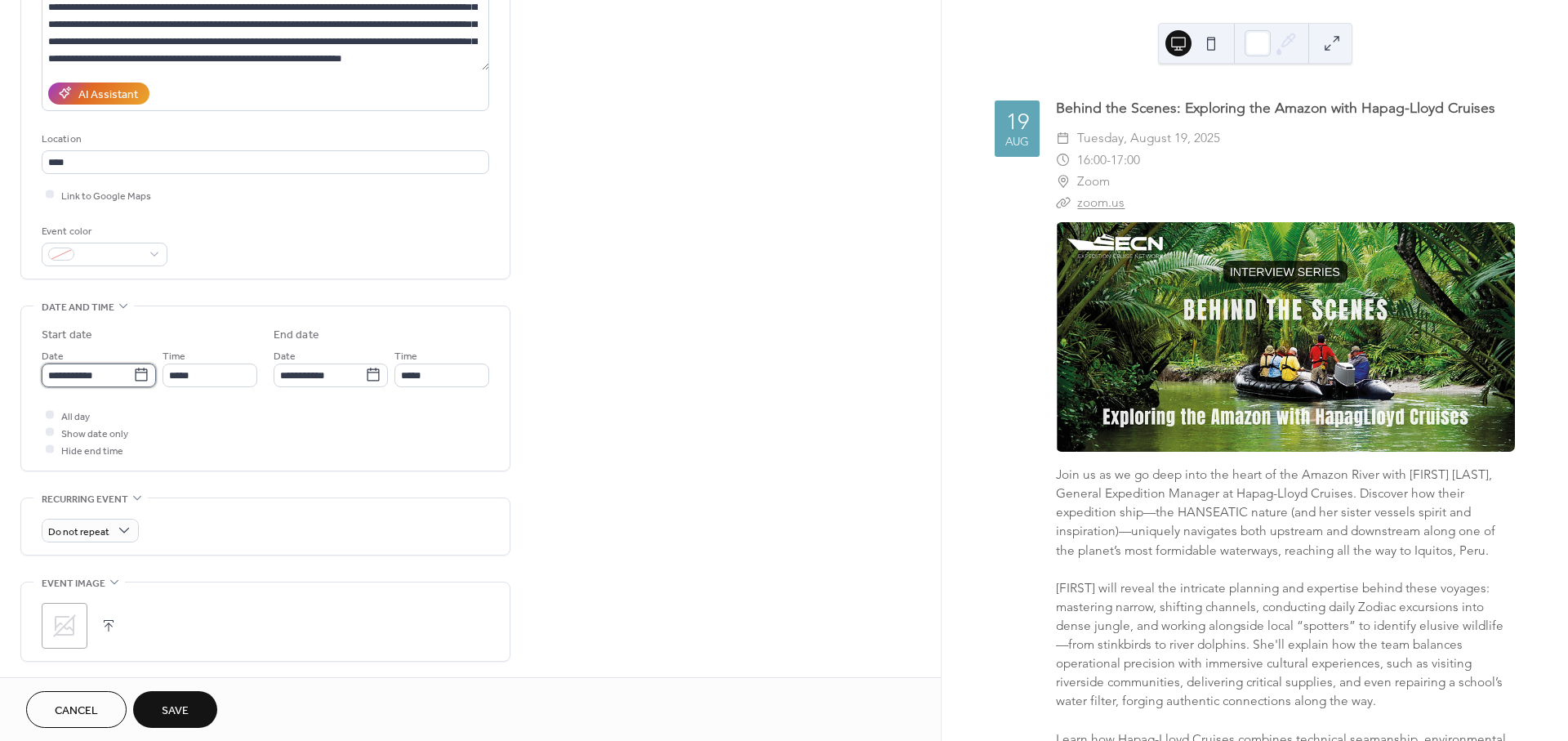 click on "**********" at bounding box center (87, 375) 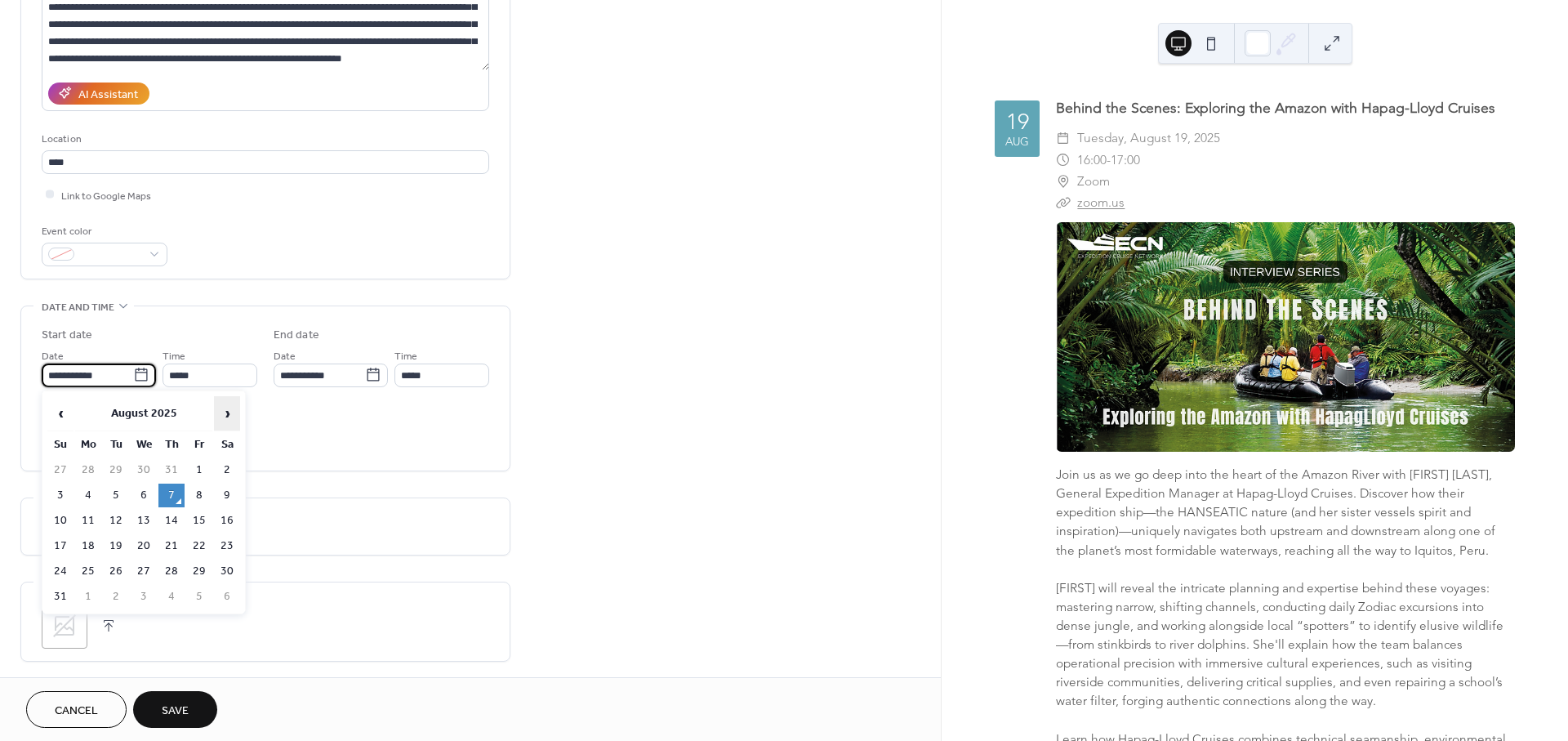 click on "›" at bounding box center [227, 413] 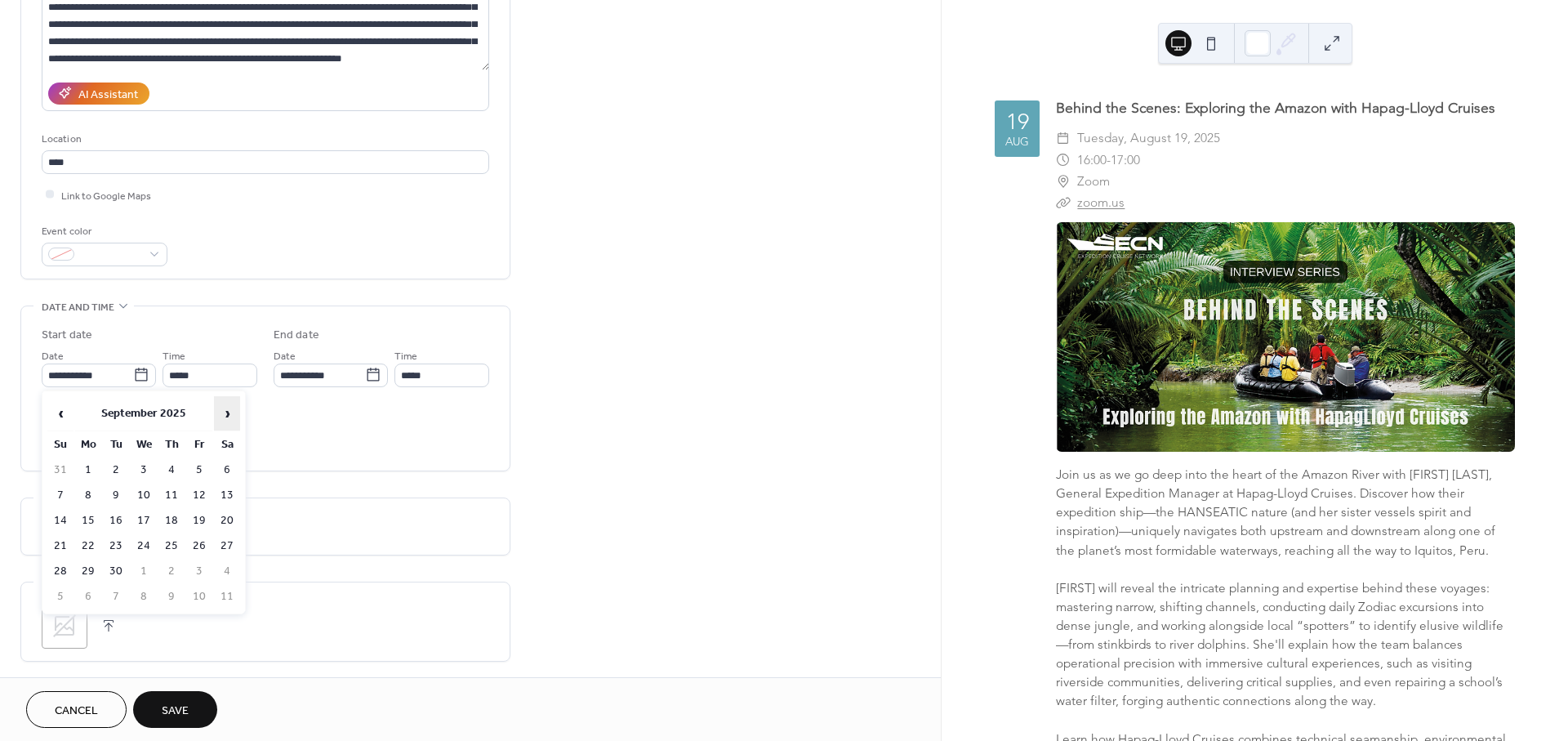click on "›" at bounding box center (227, 413) 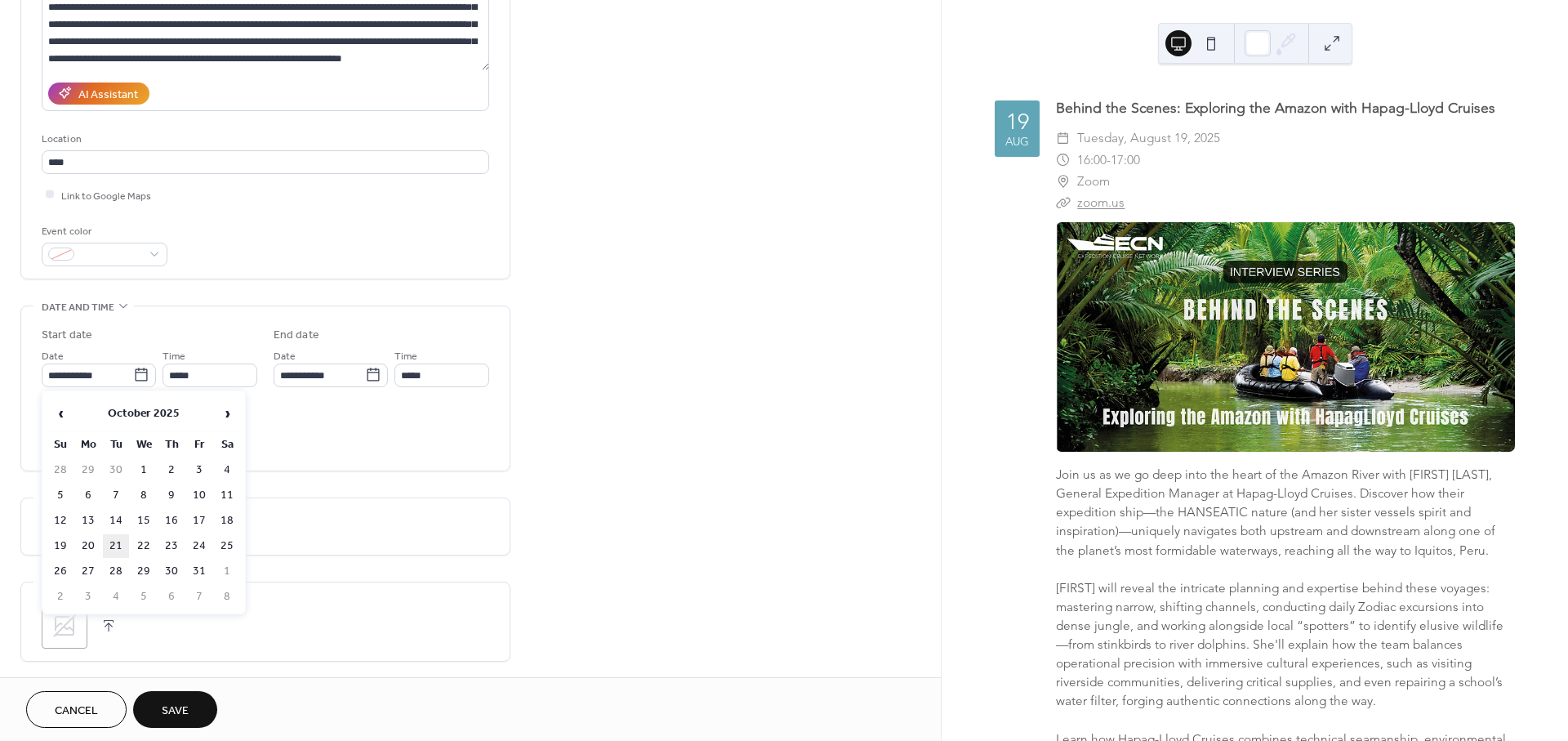 click on "21" at bounding box center (116, 546) 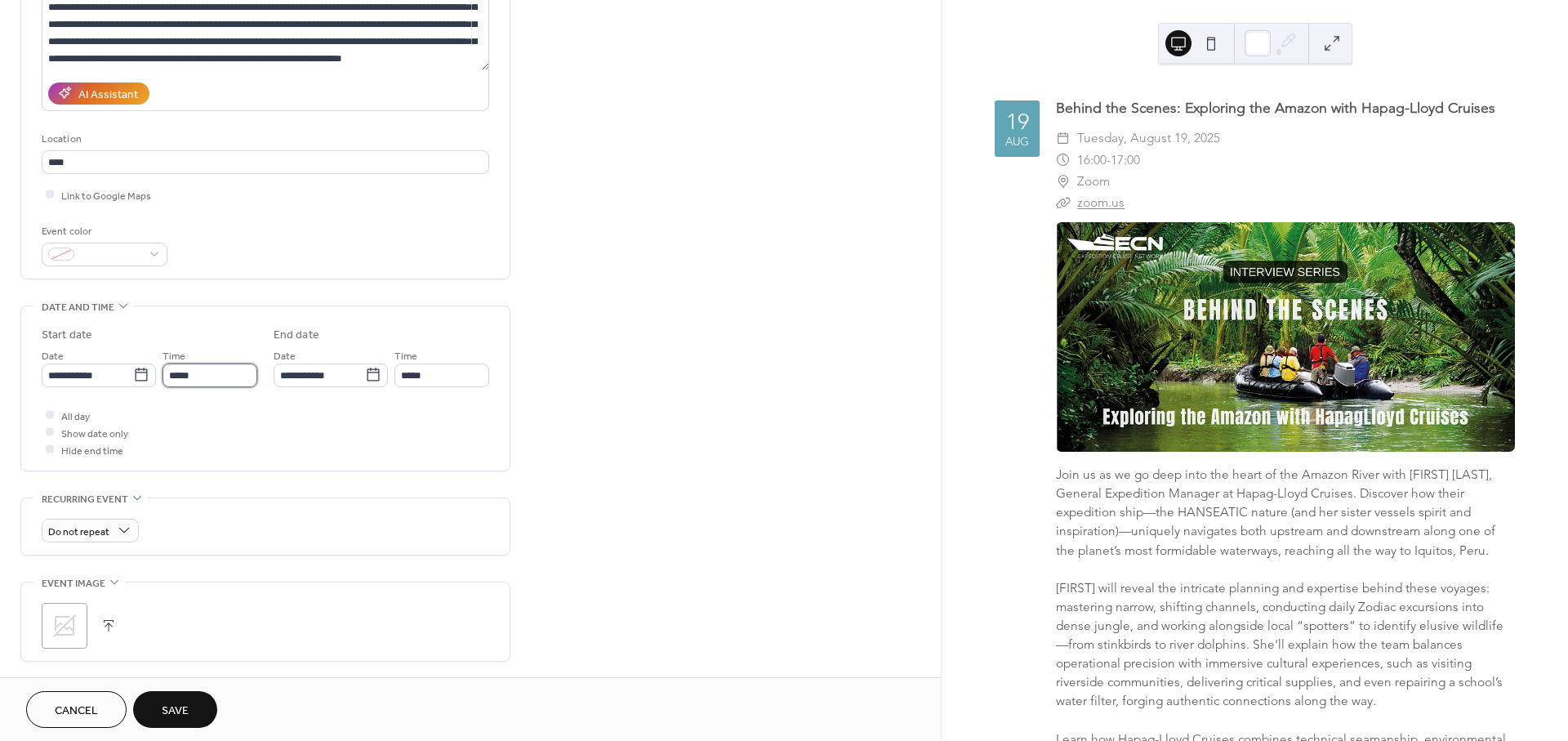 click on "*****" at bounding box center [210, 375] 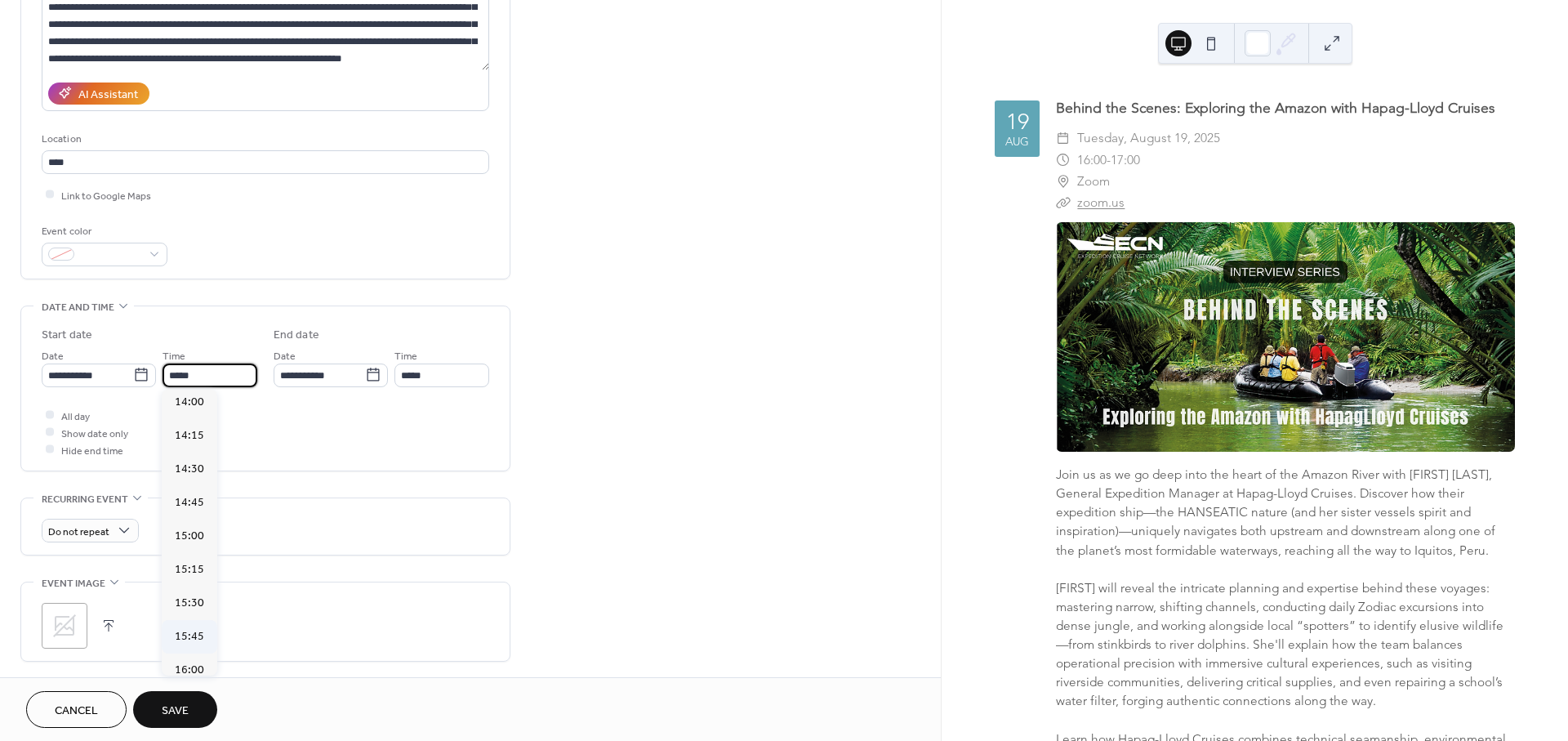 scroll, scrollTop: 1988, scrollLeft: 0, axis: vertical 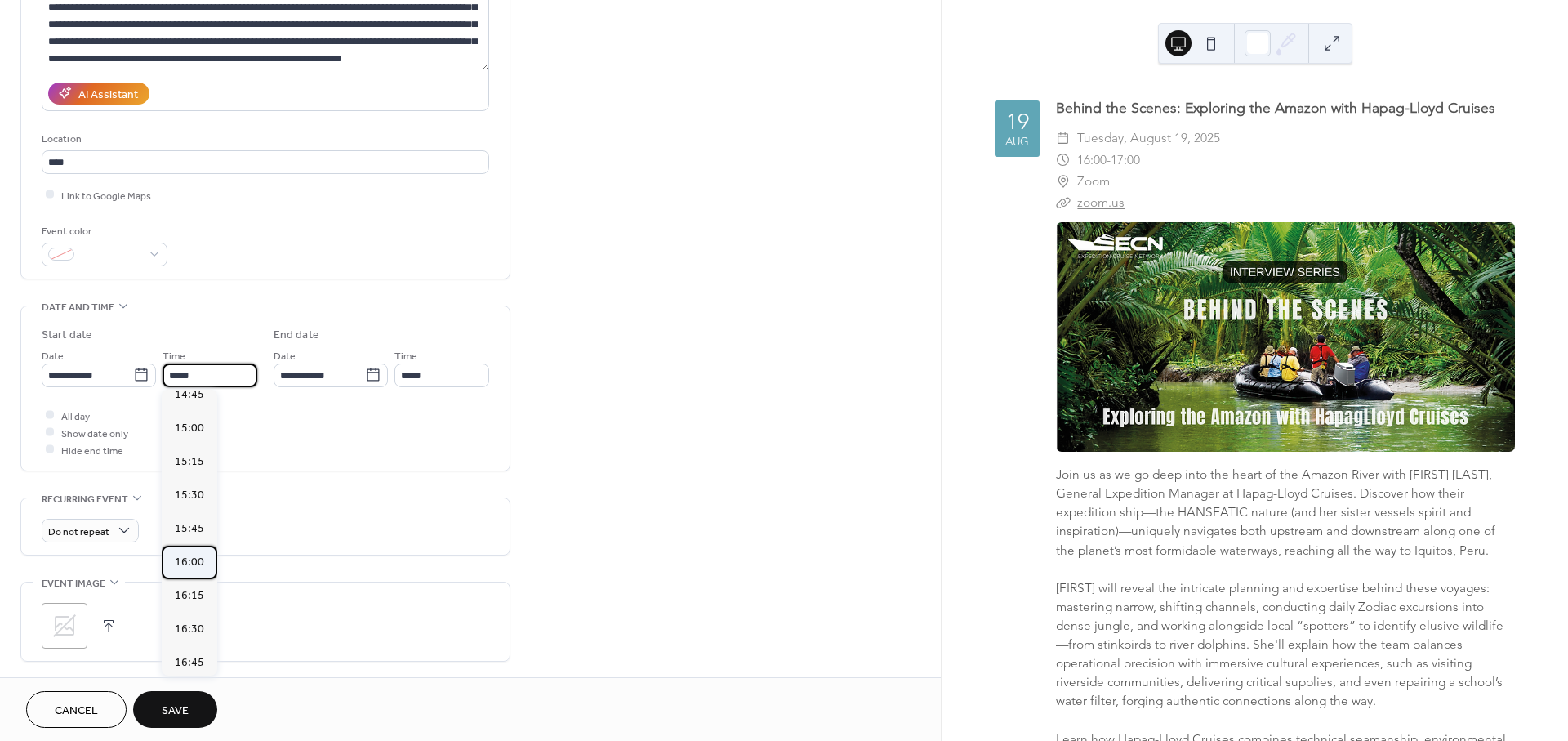 click on "16:00" at bounding box center [189, 562] 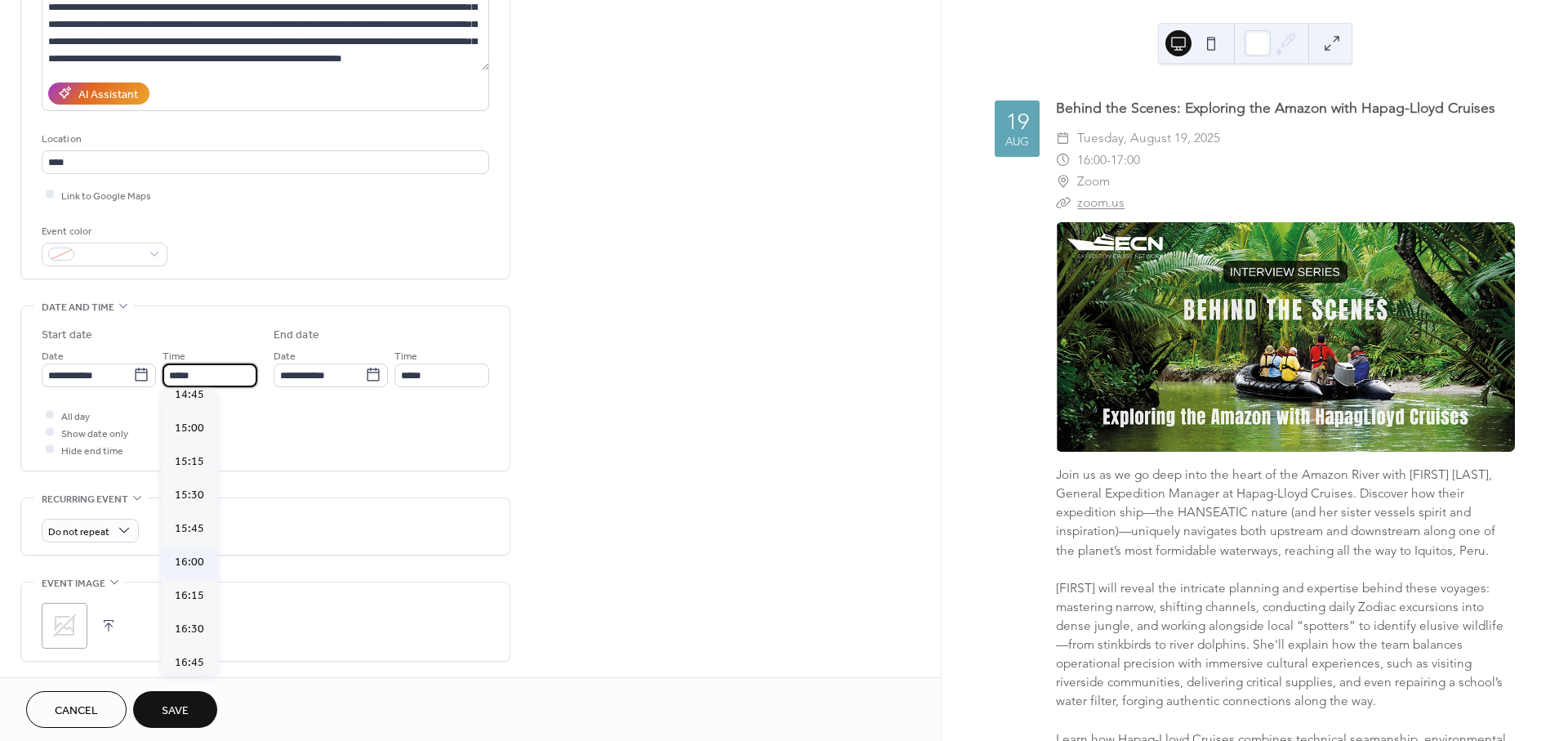 type on "*****" 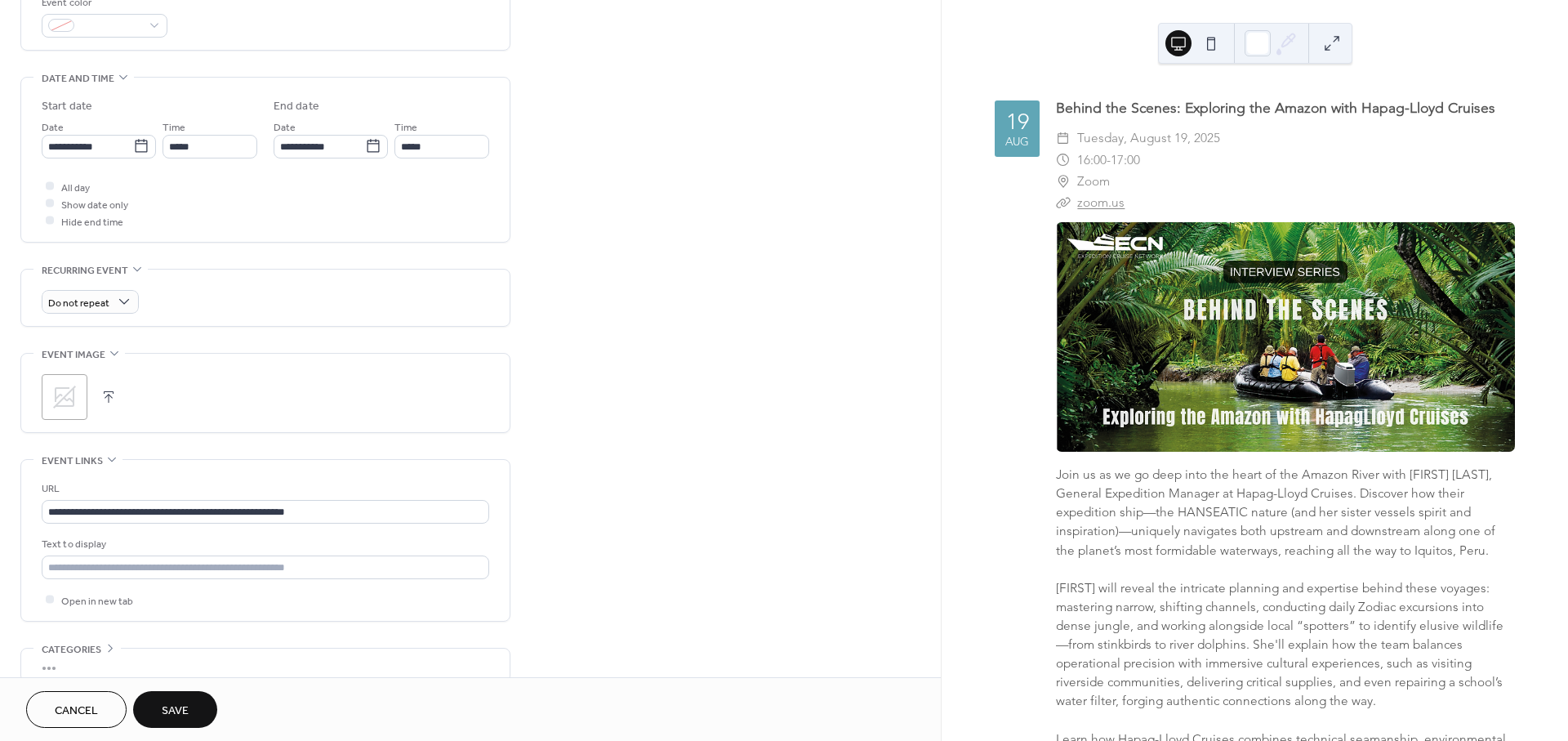 scroll, scrollTop: 499, scrollLeft: 0, axis: vertical 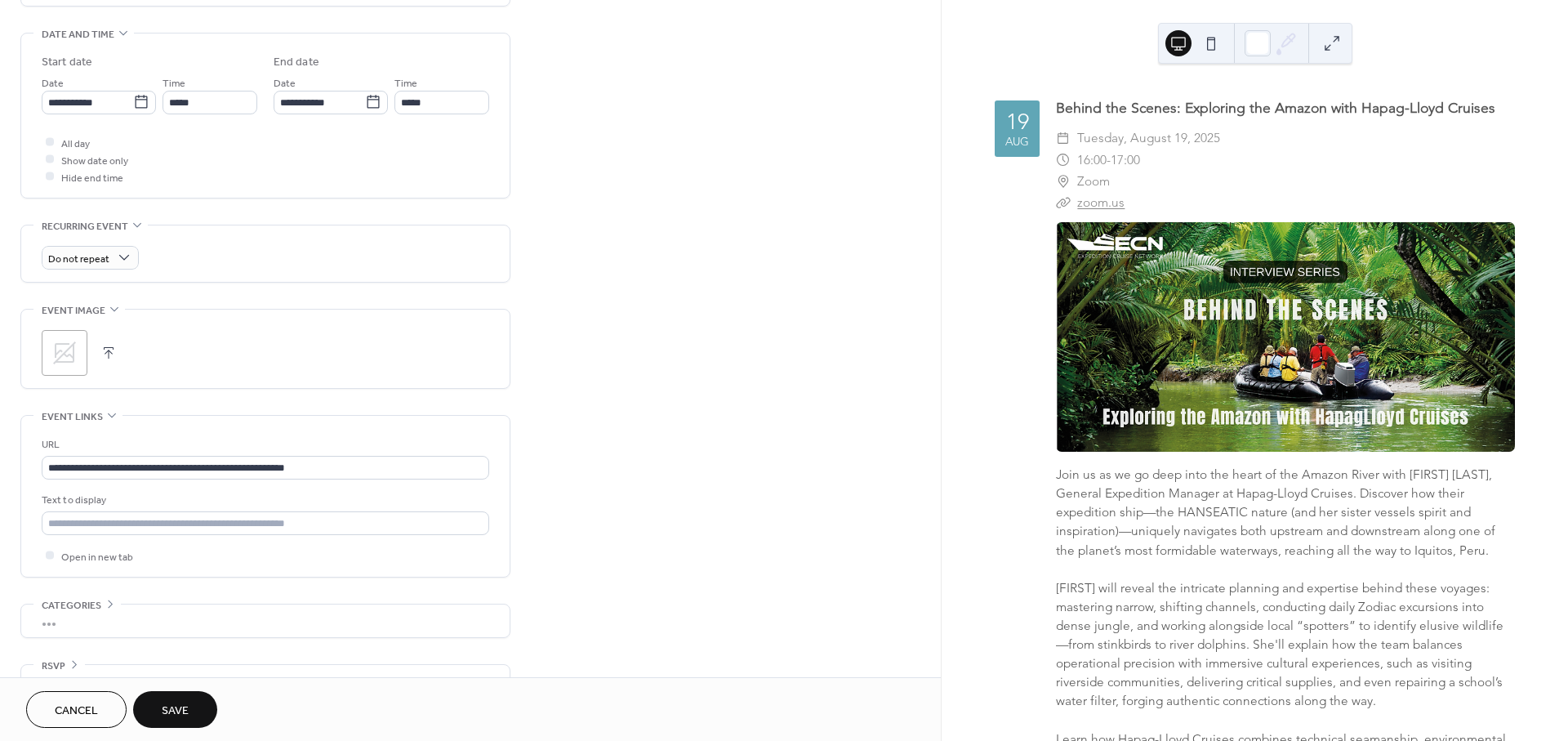 click 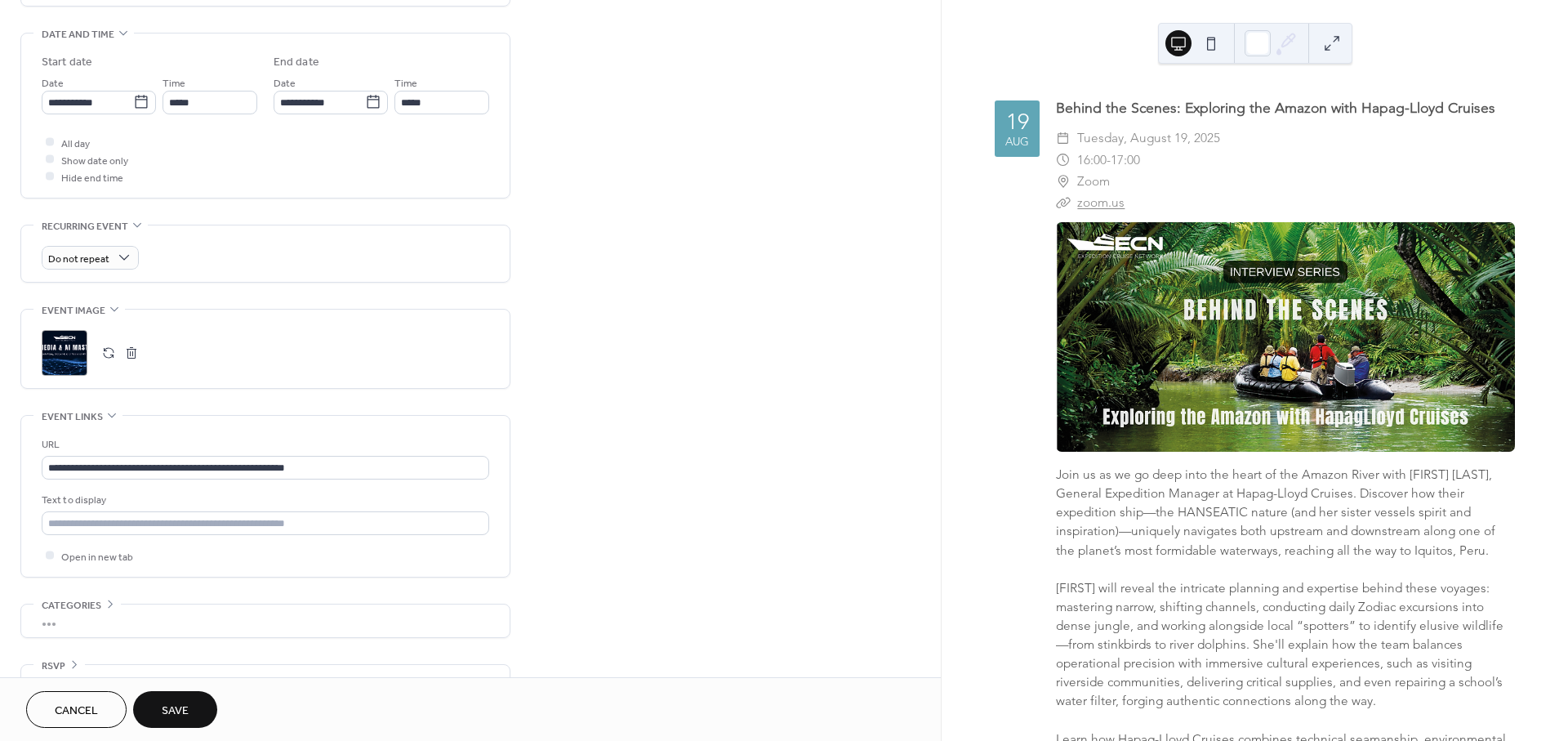 scroll, scrollTop: 537, scrollLeft: 0, axis: vertical 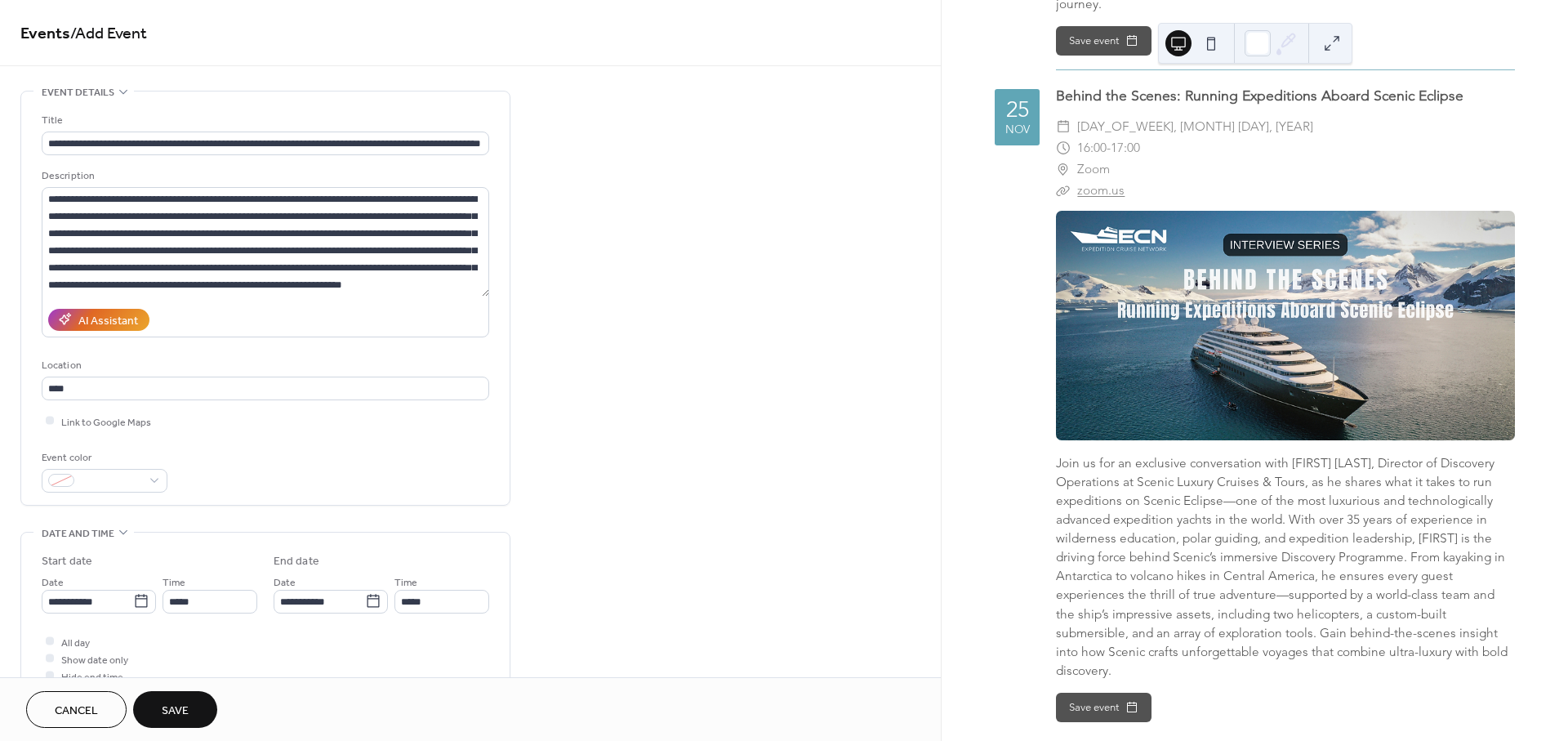 click on "Save" at bounding box center (175, 711) 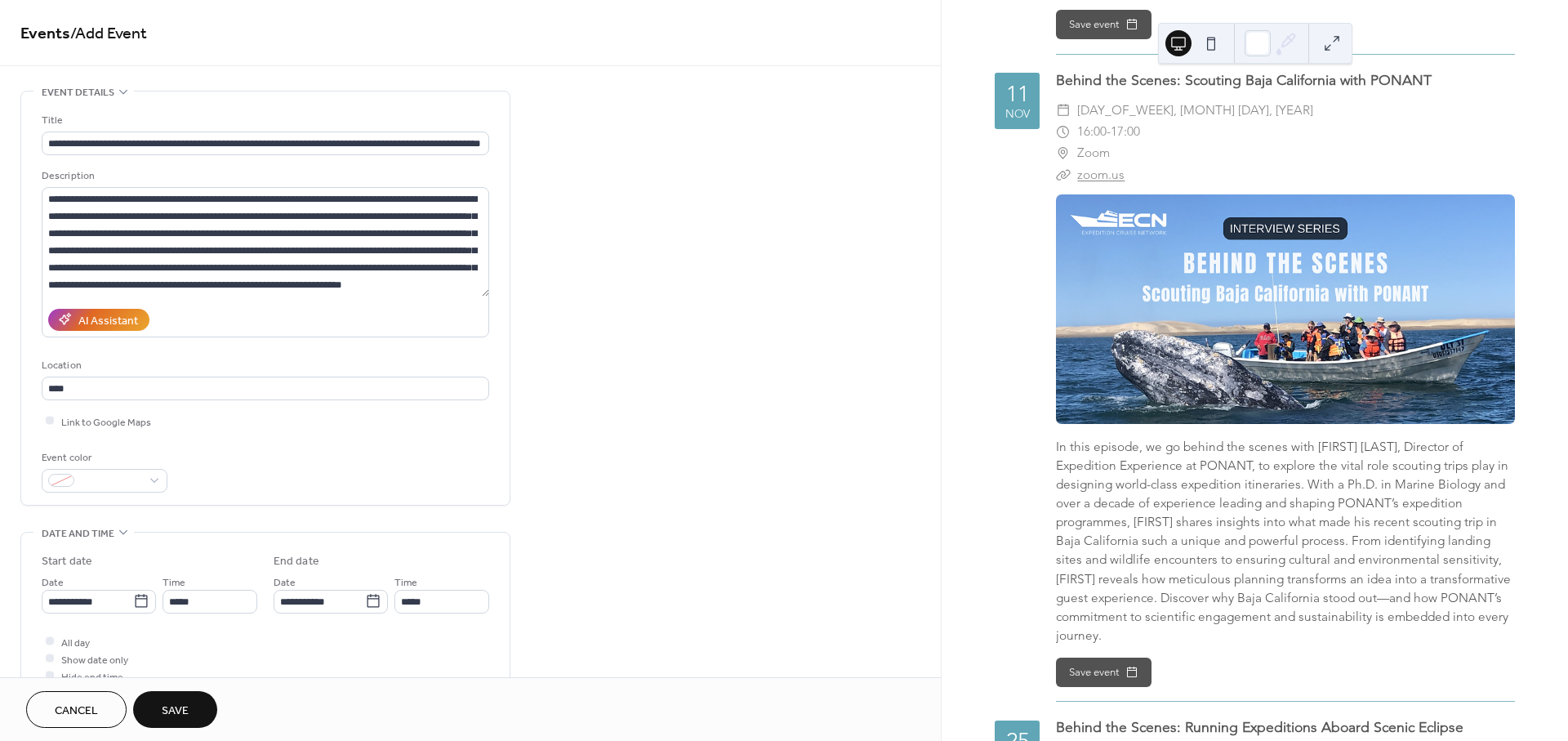 scroll, scrollTop: 3325, scrollLeft: 0, axis: vertical 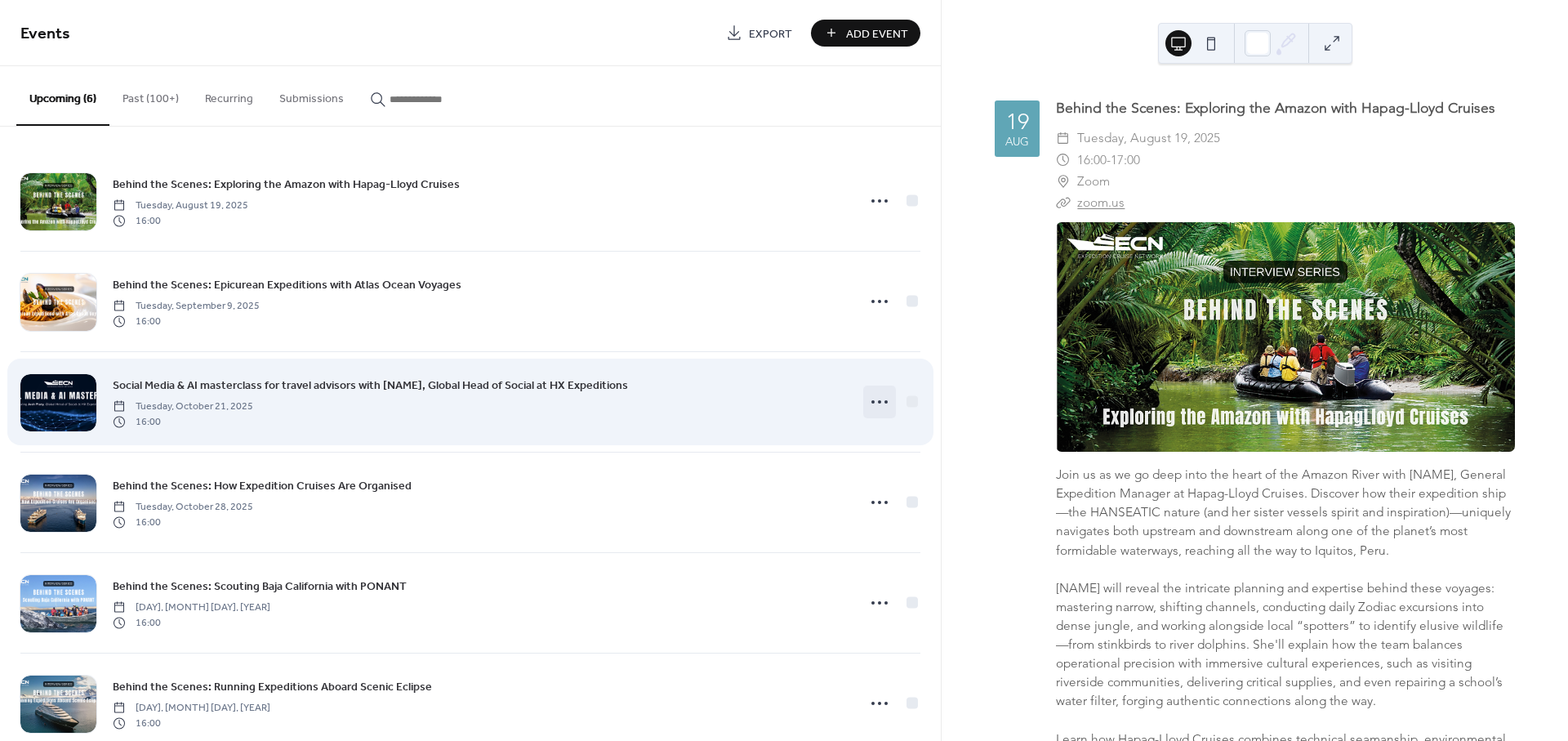 click 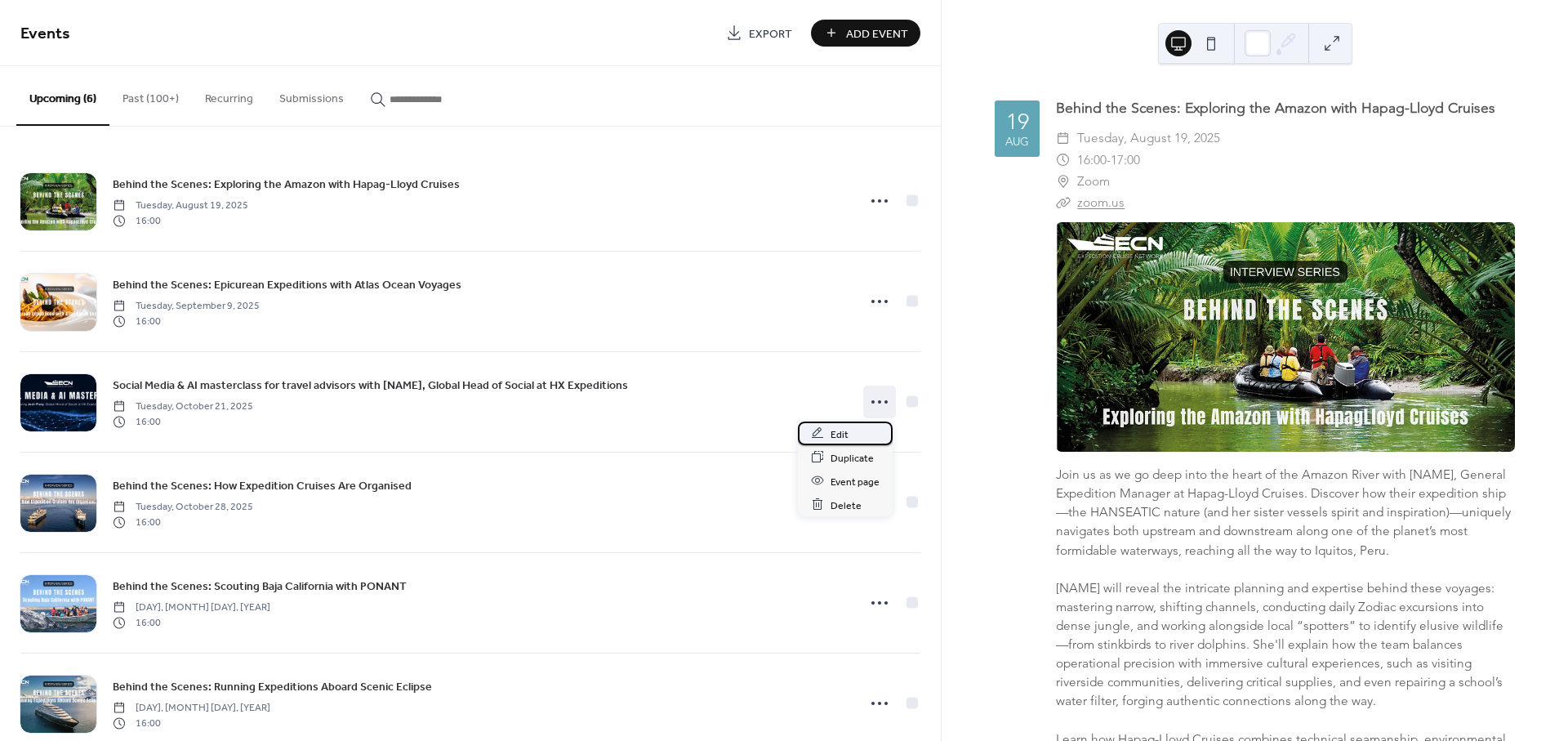 click on "Edit" at bounding box center (840, 434) 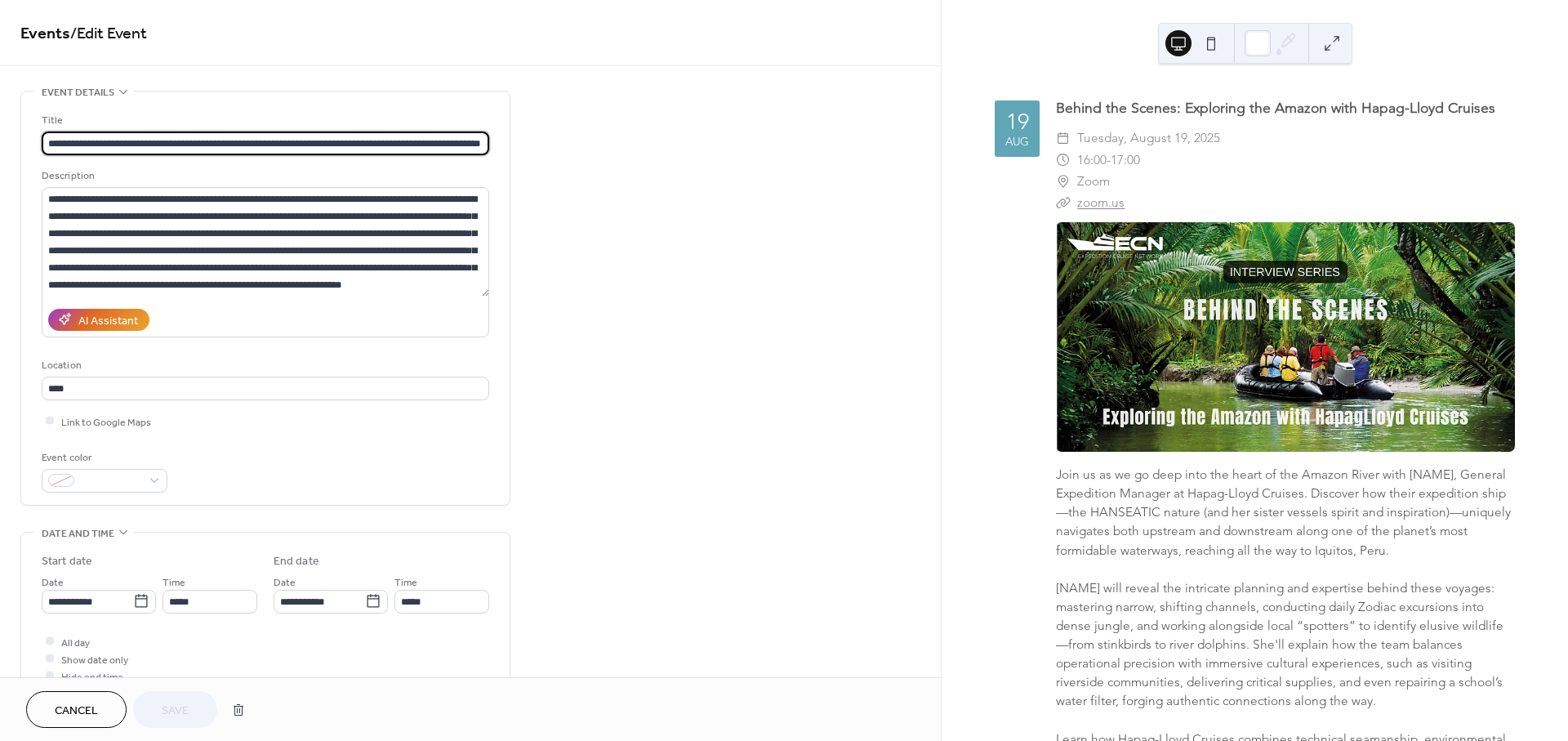 scroll, scrollTop: 0, scrollLeft: 10, axis: horizontal 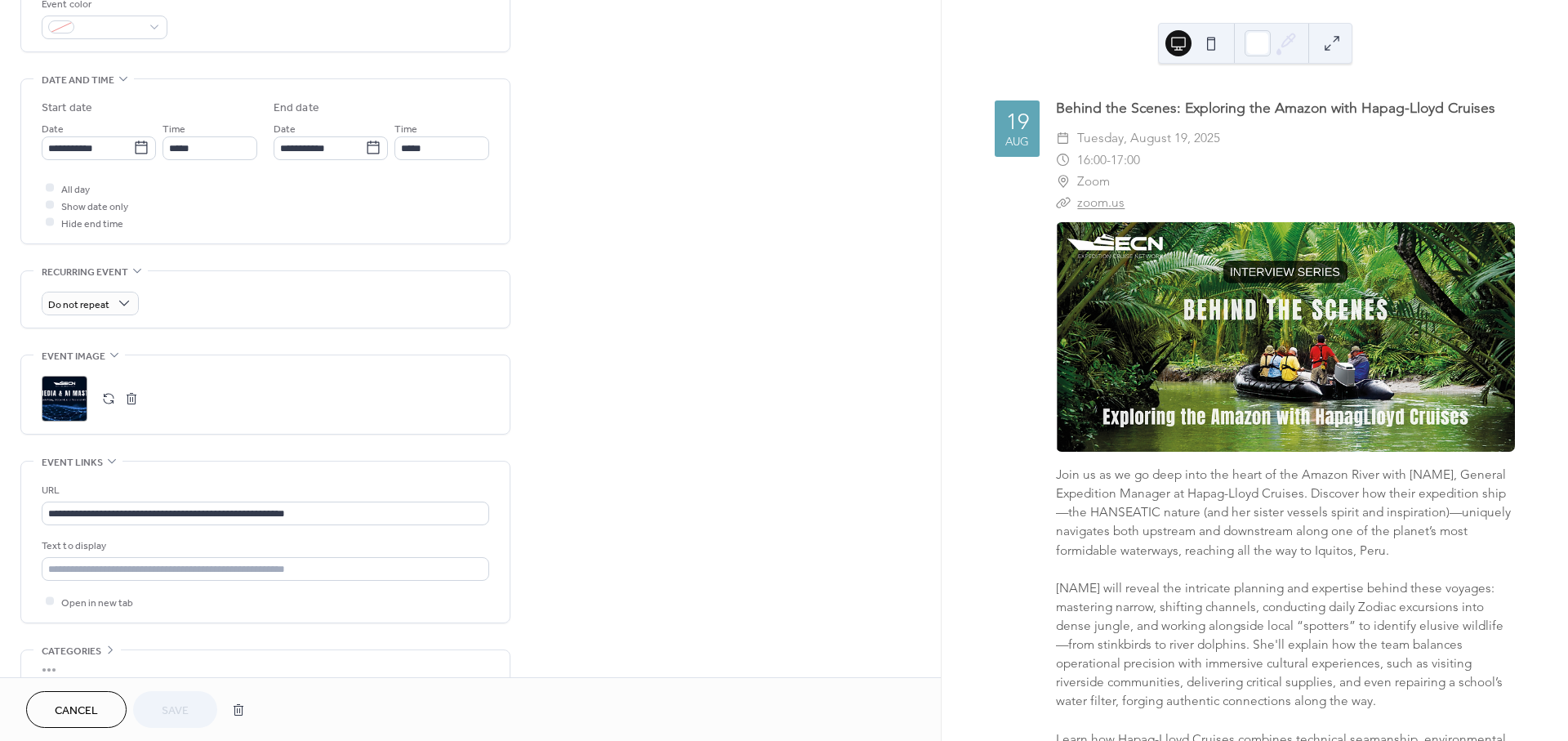 click at bounding box center [109, 399] 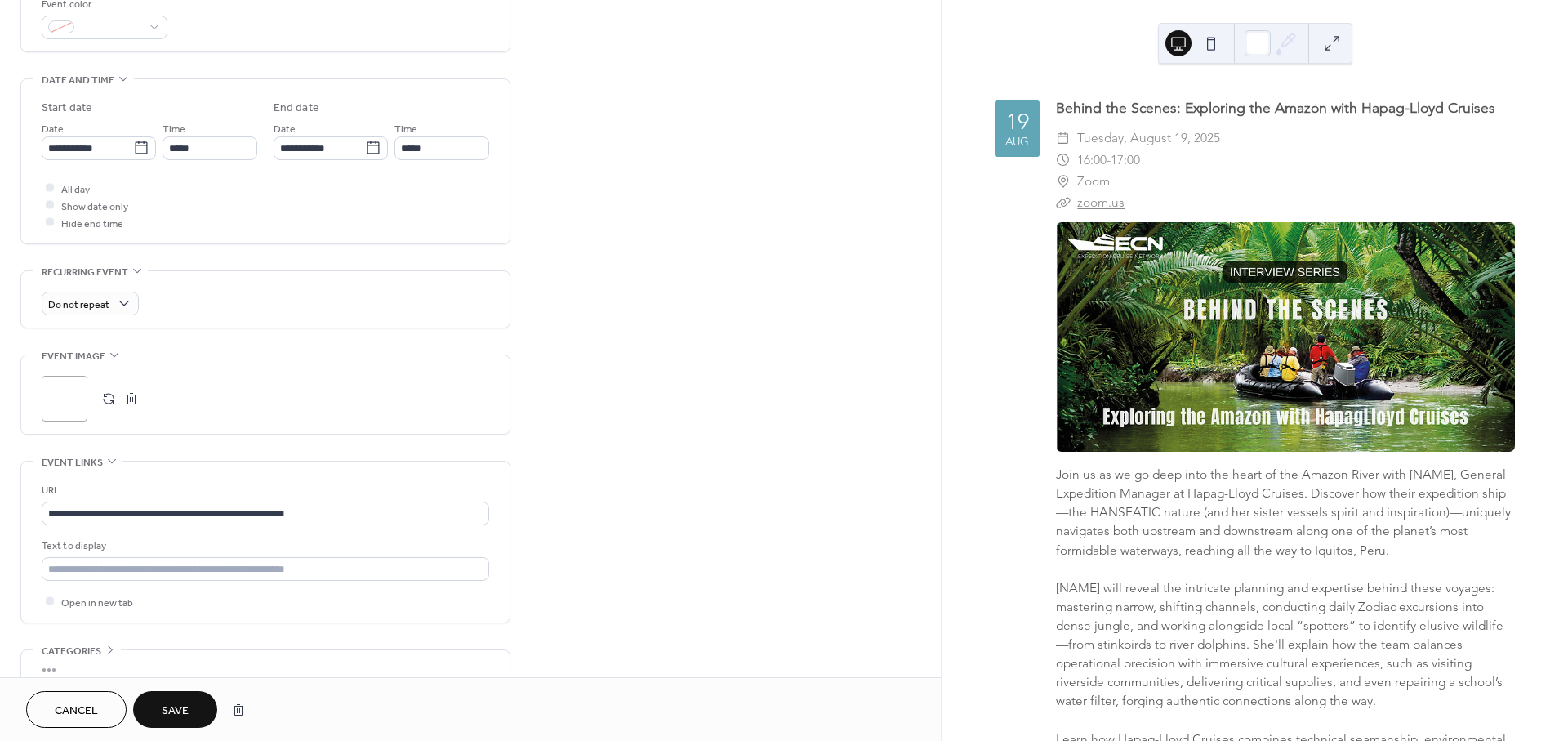 click on "Save" at bounding box center (175, 711) 